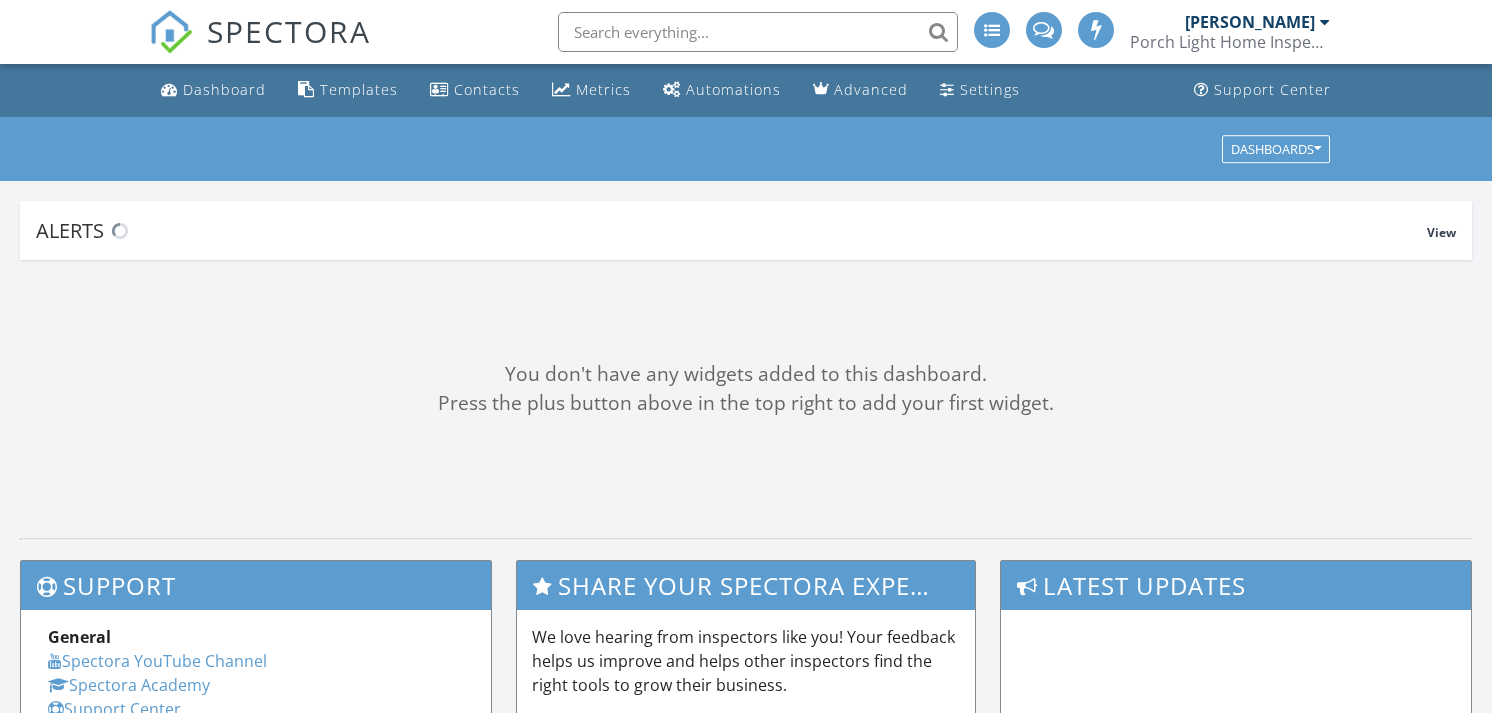 scroll, scrollTop: 0, scrollLeft: 0, axis: both 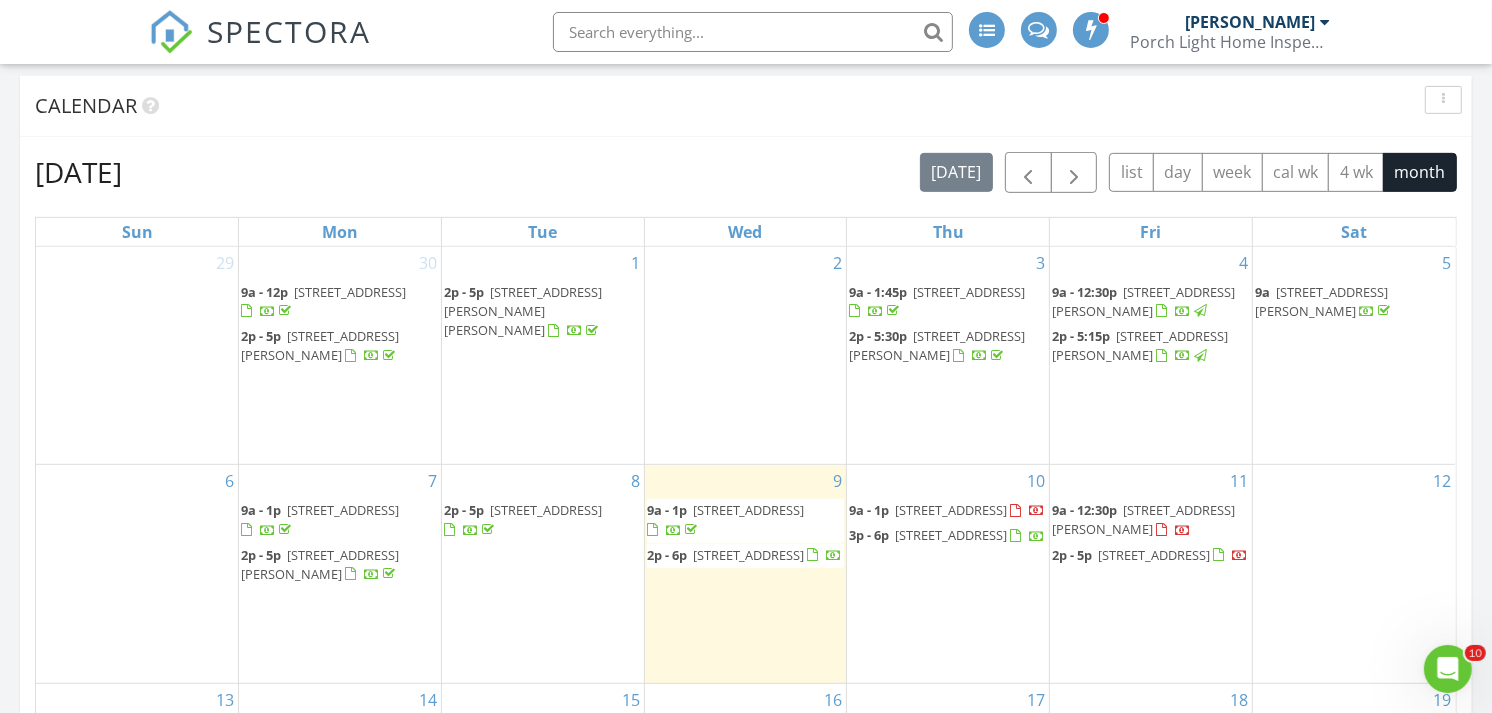 click on "4214 Fieldsedge Dr, Mason 45040" at bounding box center [1140, 345] 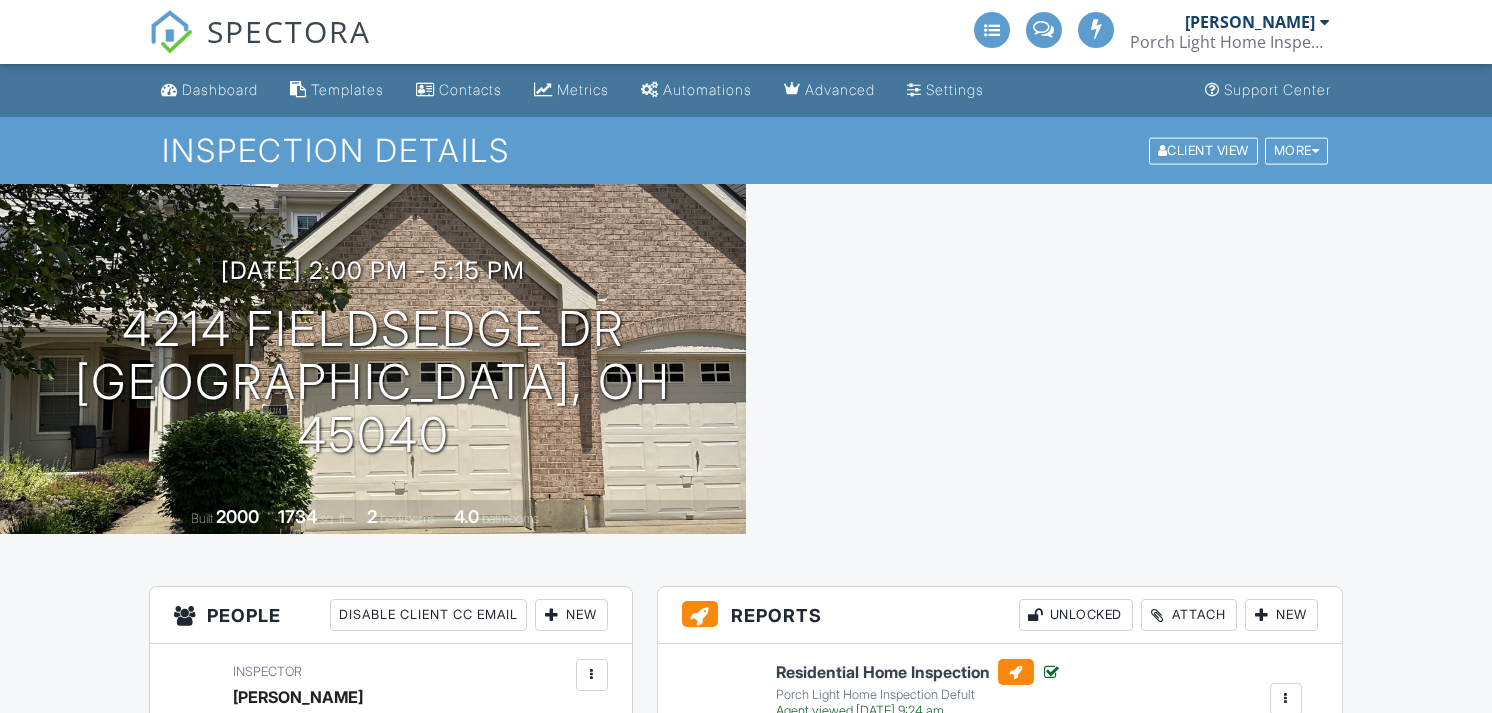 scroll, scrollTop: 0, scrollLeft: 0, axis: both 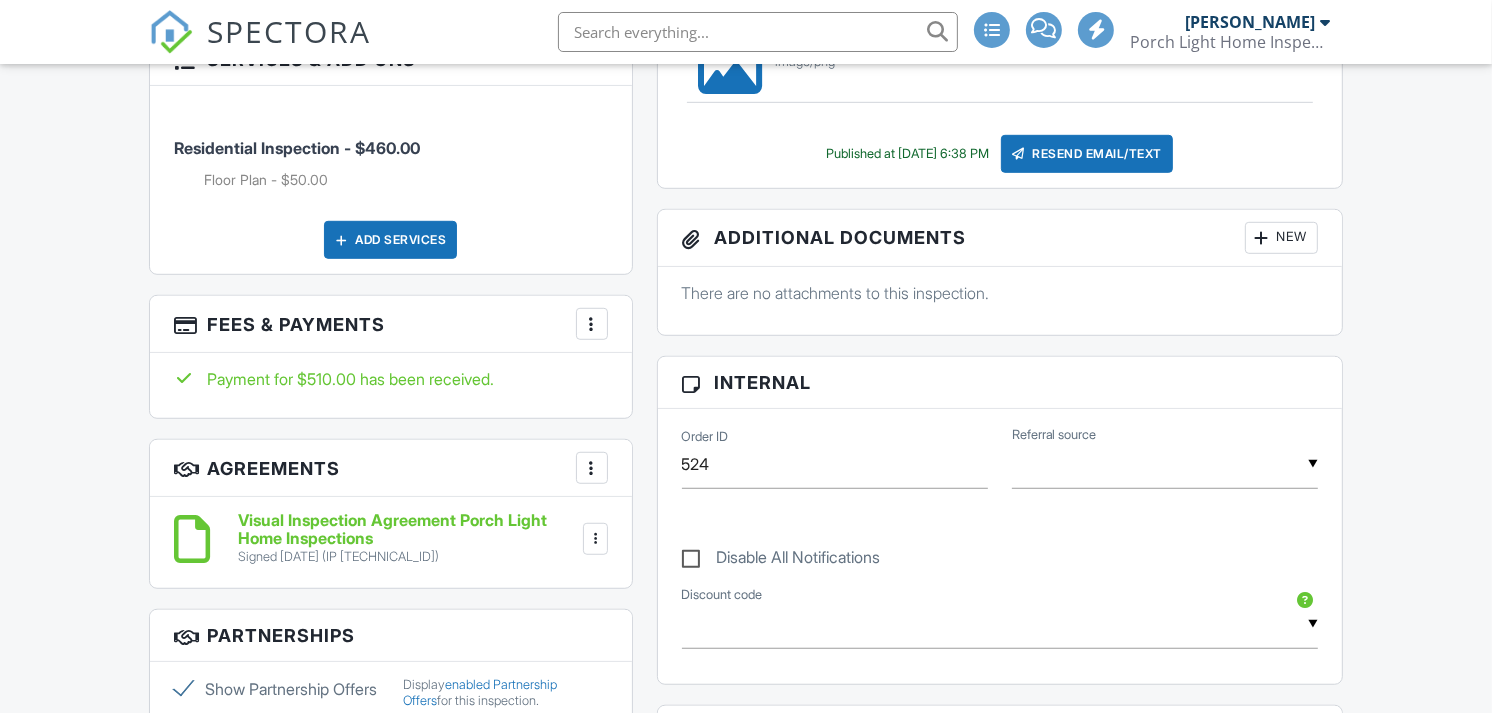 click on "SPECTORA" at bounding box center (260, 32) 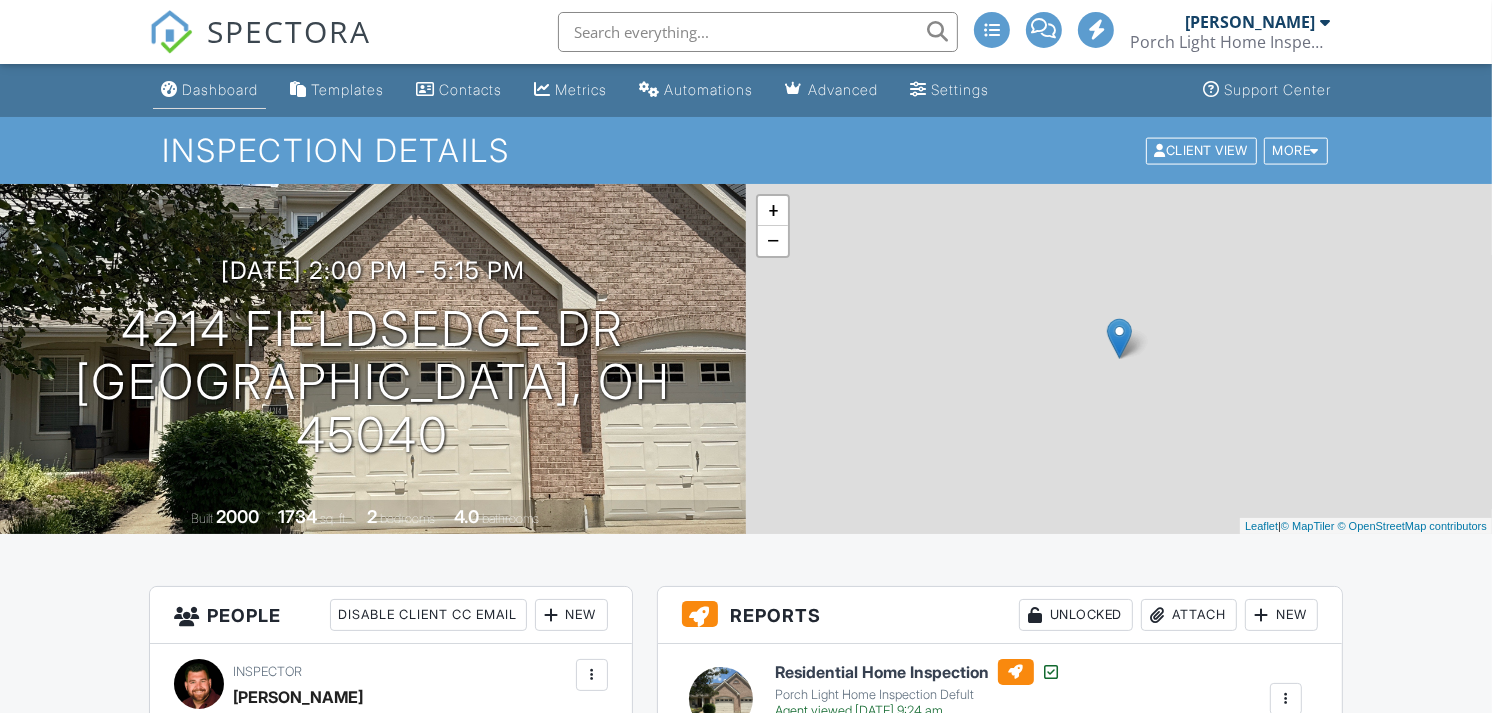 click on "Dashboard" at bounding box center [220, 89] 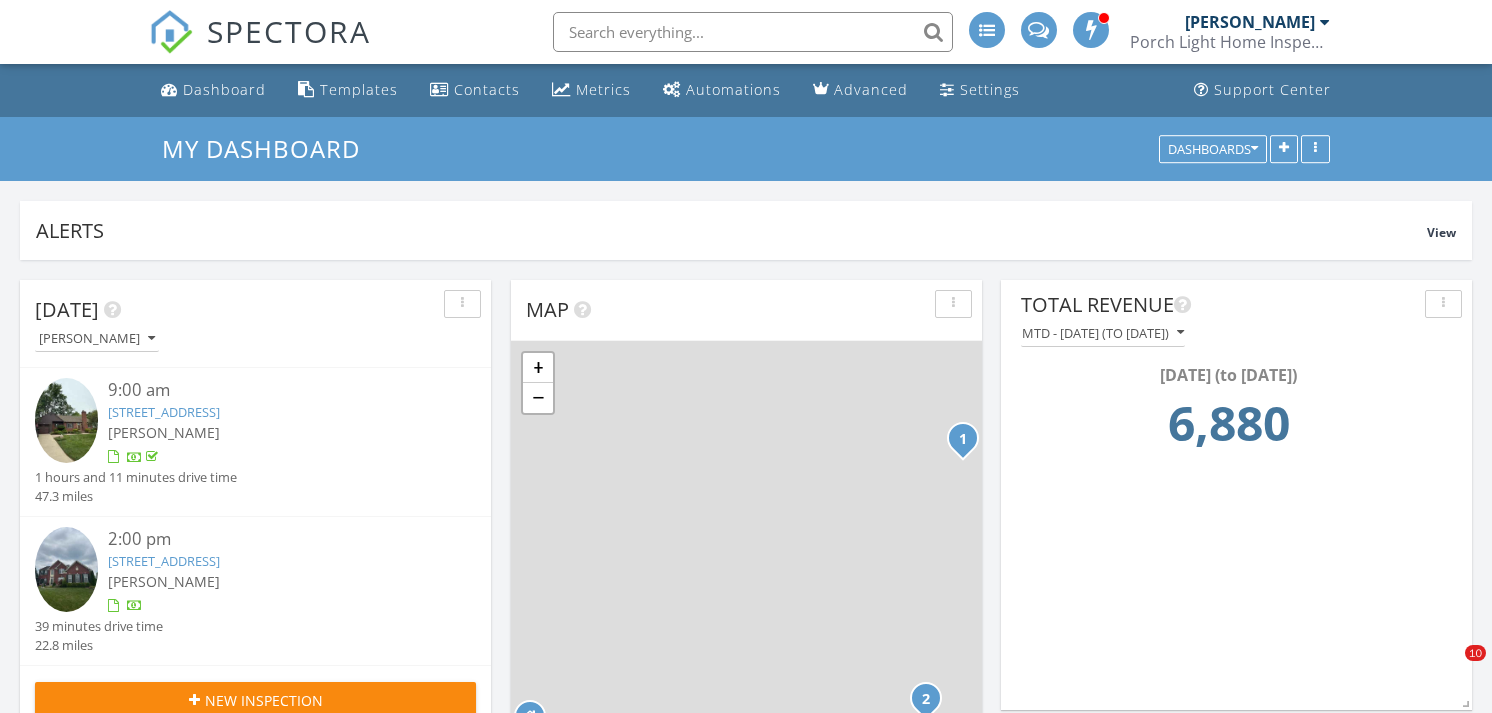 scroll, scrollTop: 0, scrollLeft: 0, axis: both 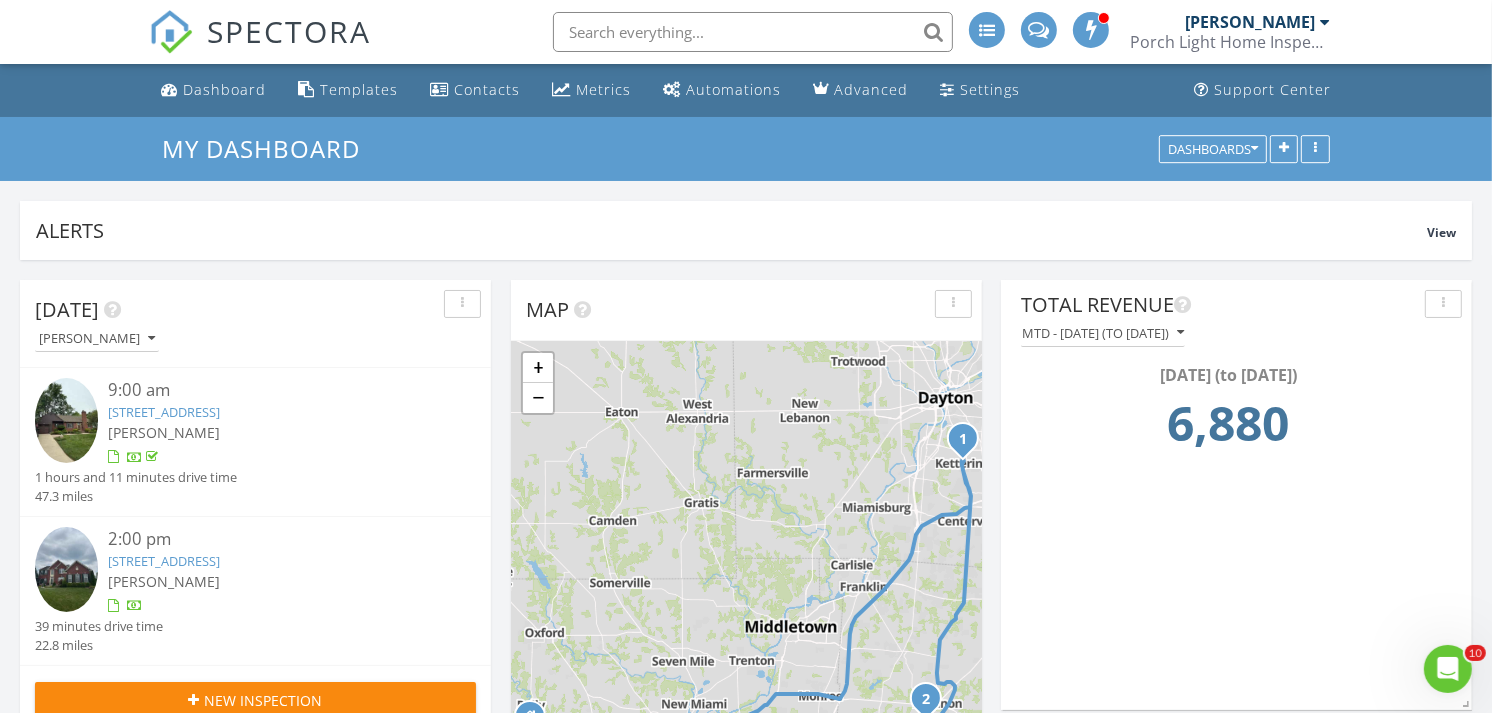 click on "1218 Summerwood Dr, Lebanon, OH 45036" at bounding box center (164, 561) 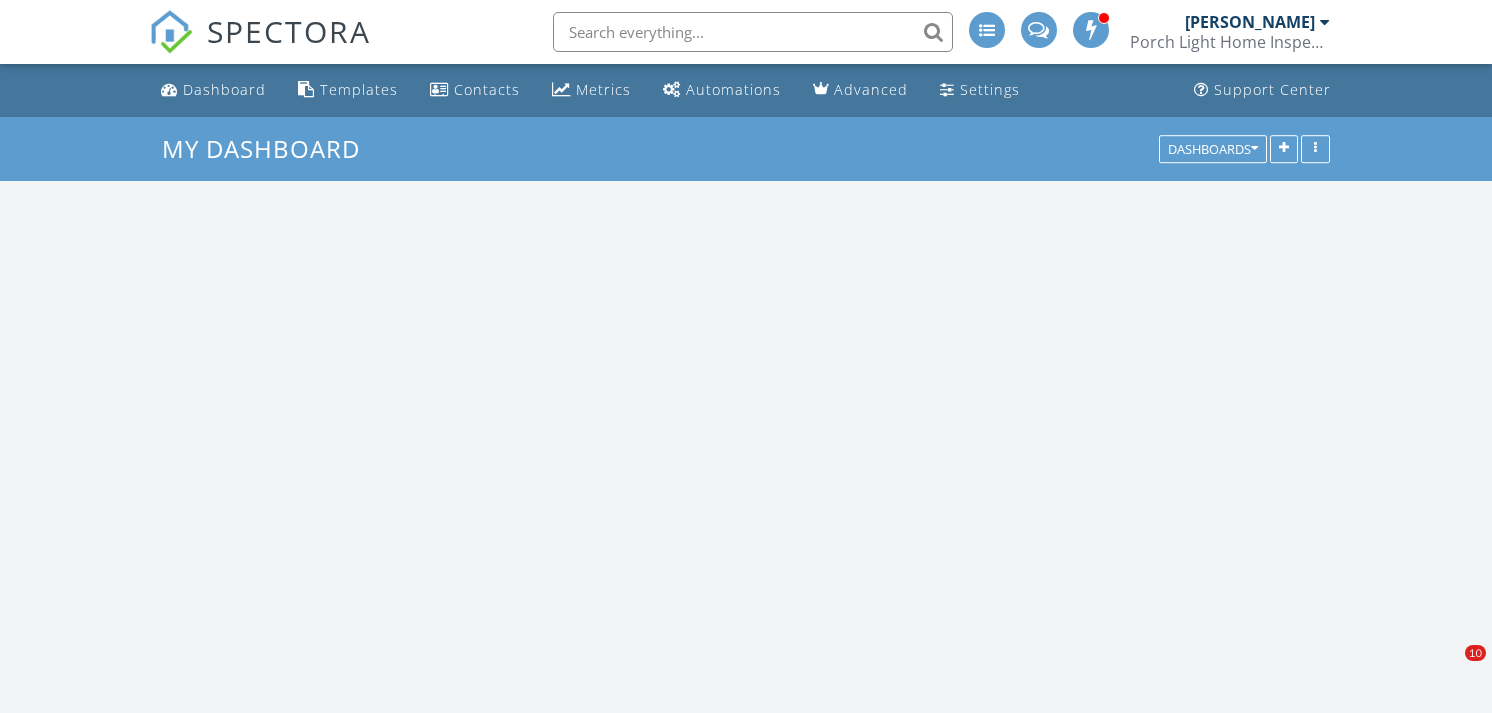 scroll, scrollTop: 0, scrollLeft: 0, axis: both 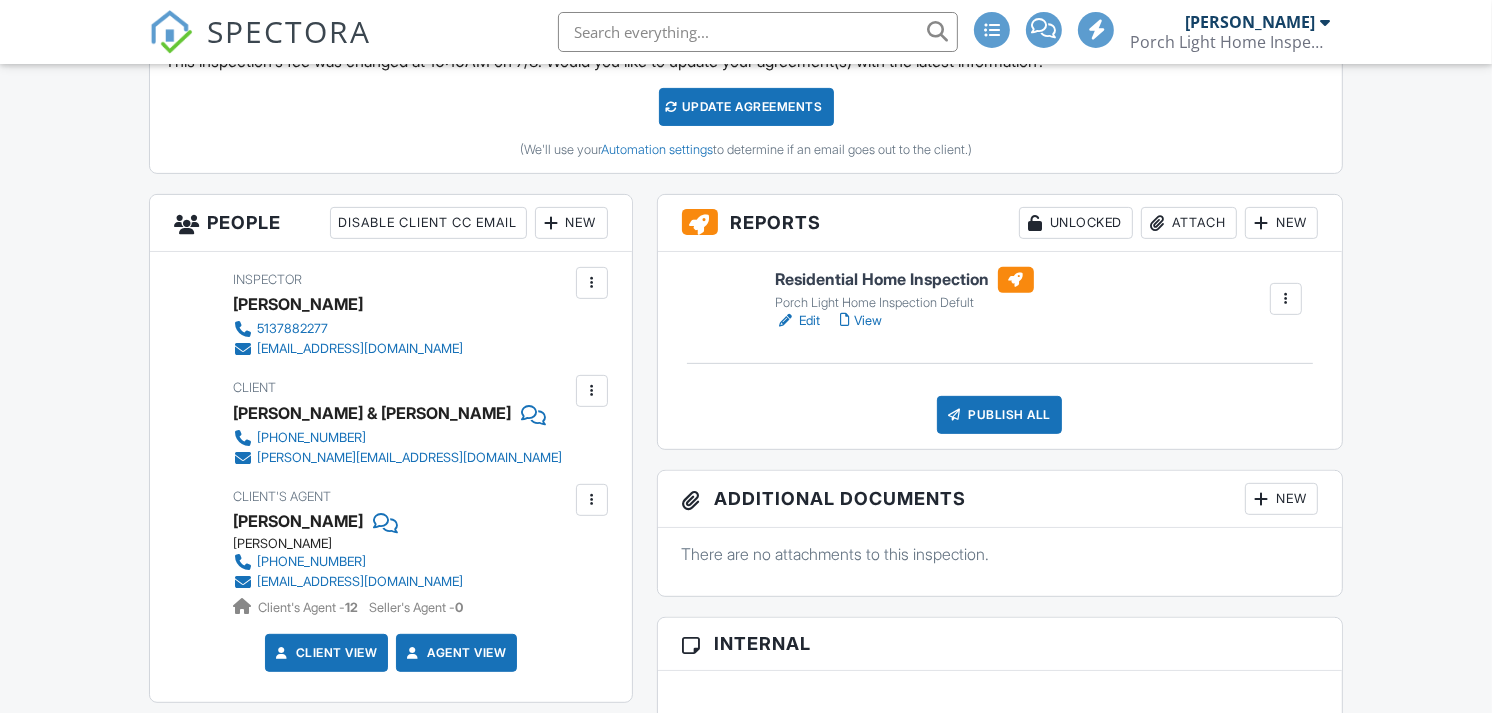 click on "Attach" at bounding box center [1189, 223] 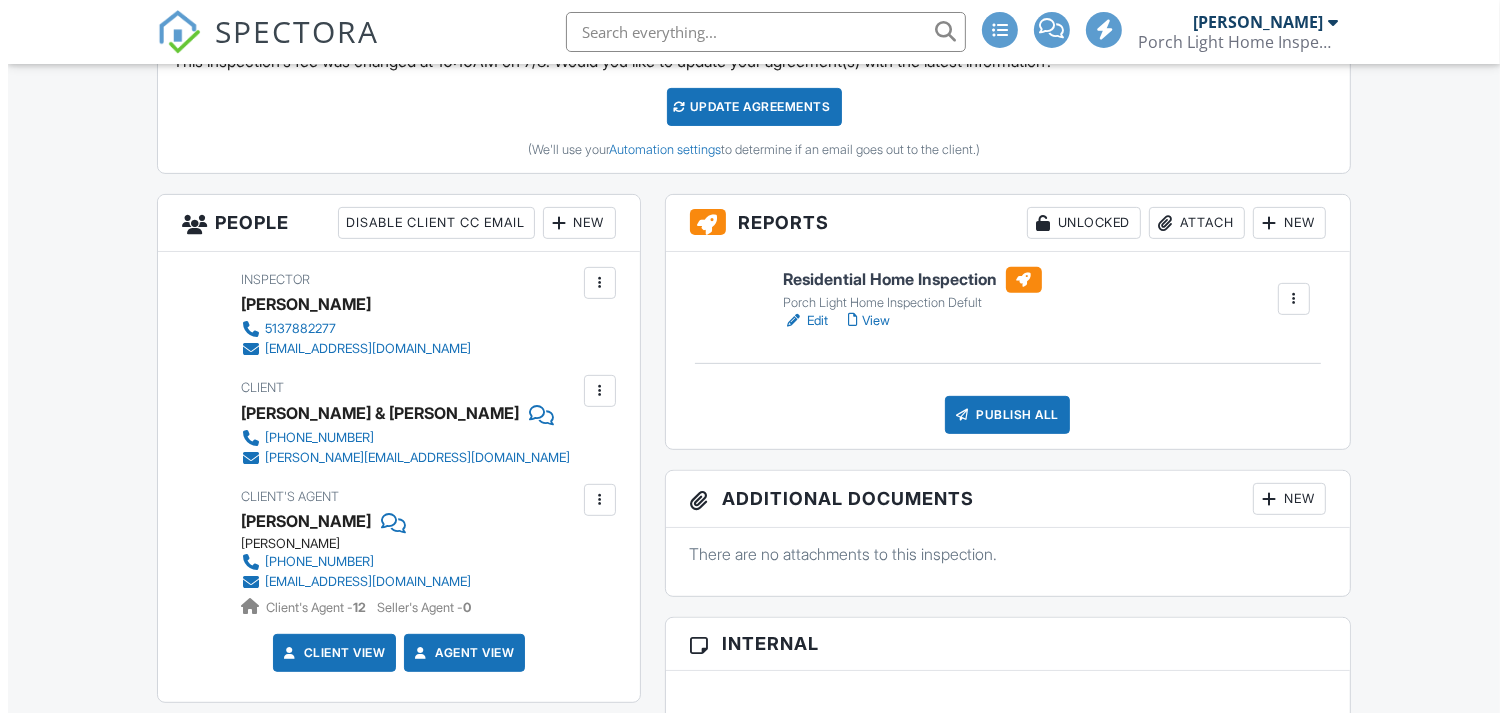 scroll, scrollTop: 601, scrollLeft: 0, axis: vertical 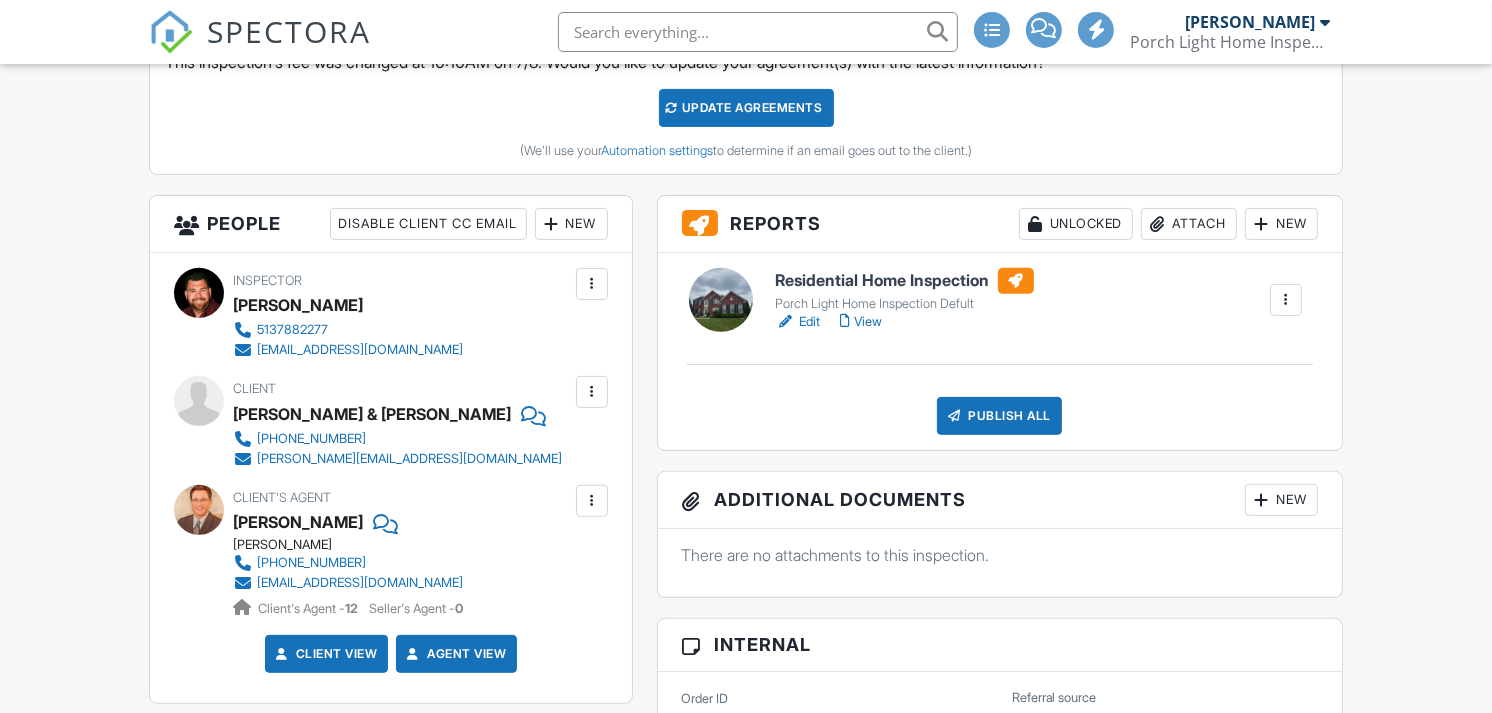 click on "Attach" at bounding box center [1189, 224] 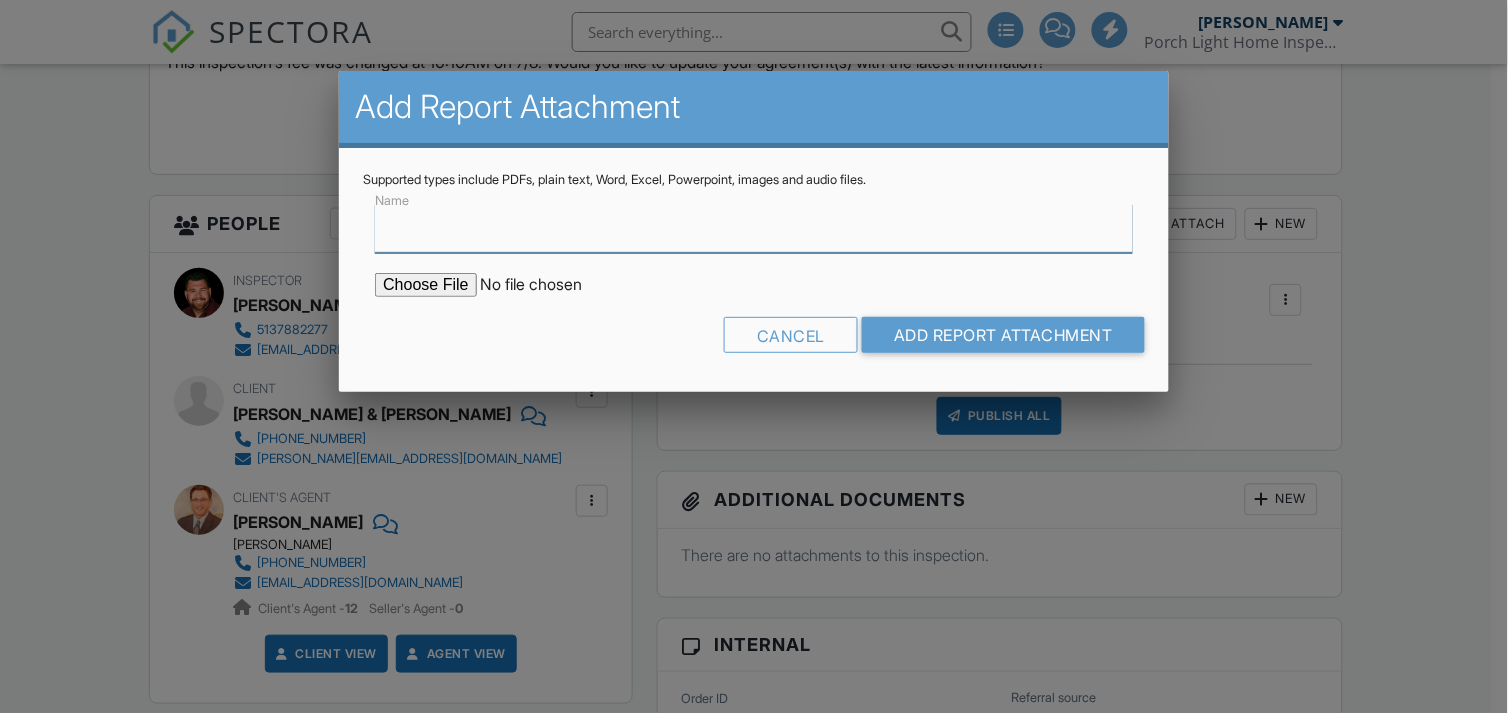 click on "Name" at bounding box center [753, 228] 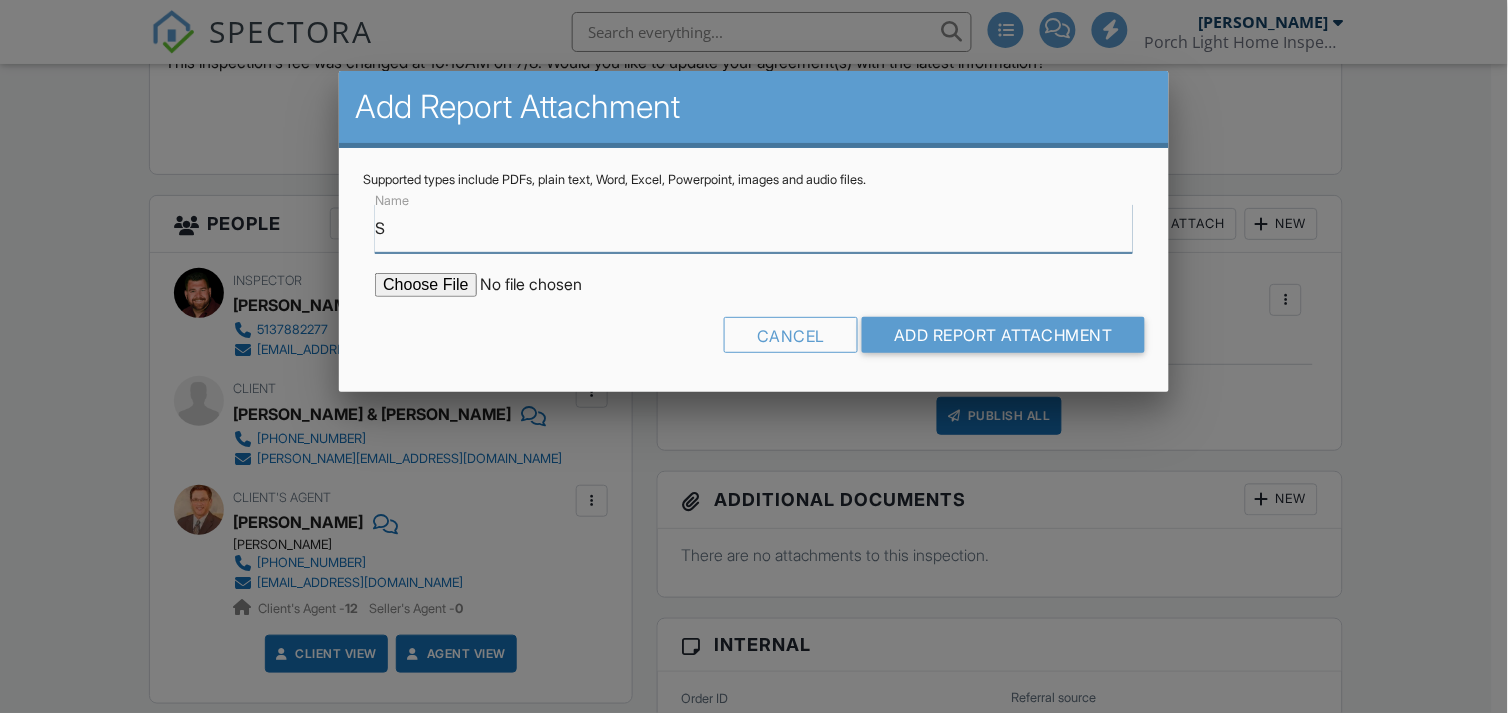 click on "S" at bounding box center [753, 228] 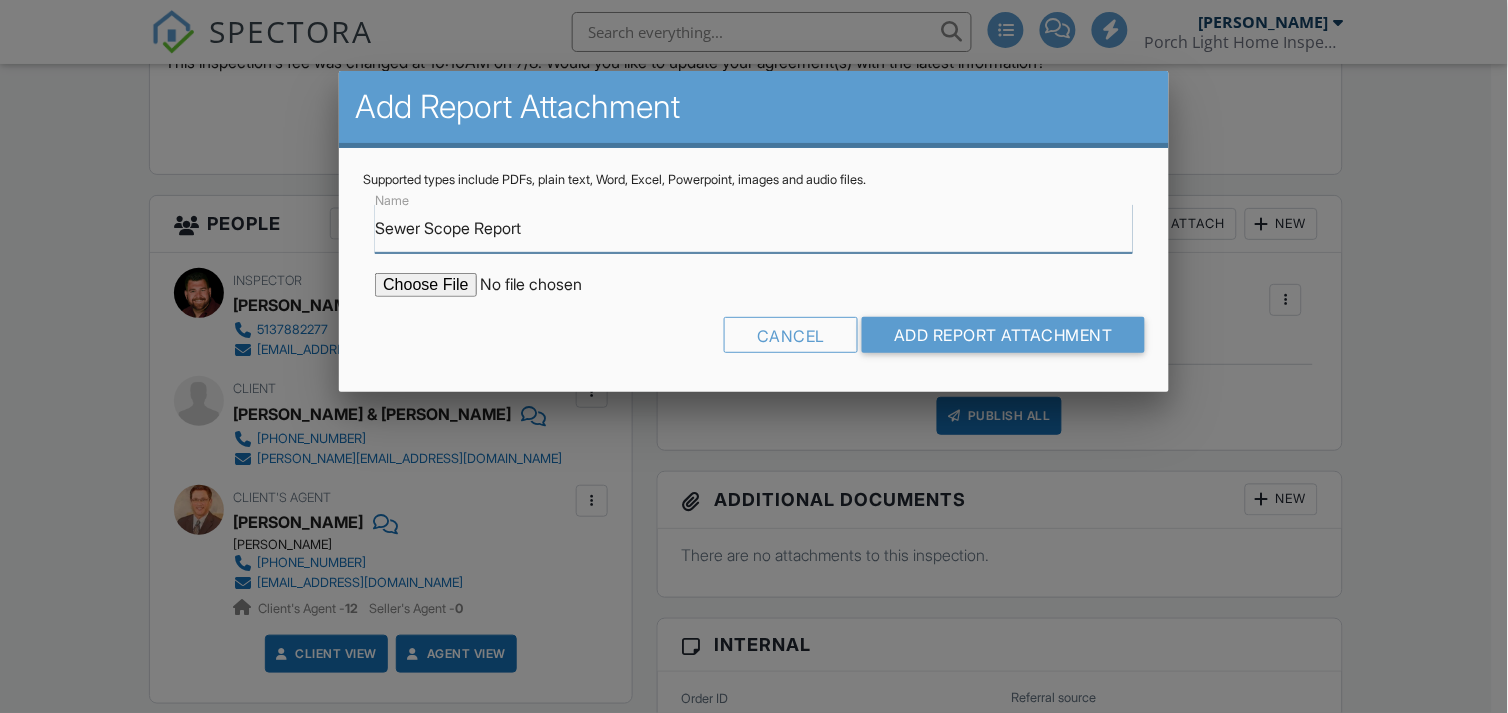 type on "Sewer Scope Report" 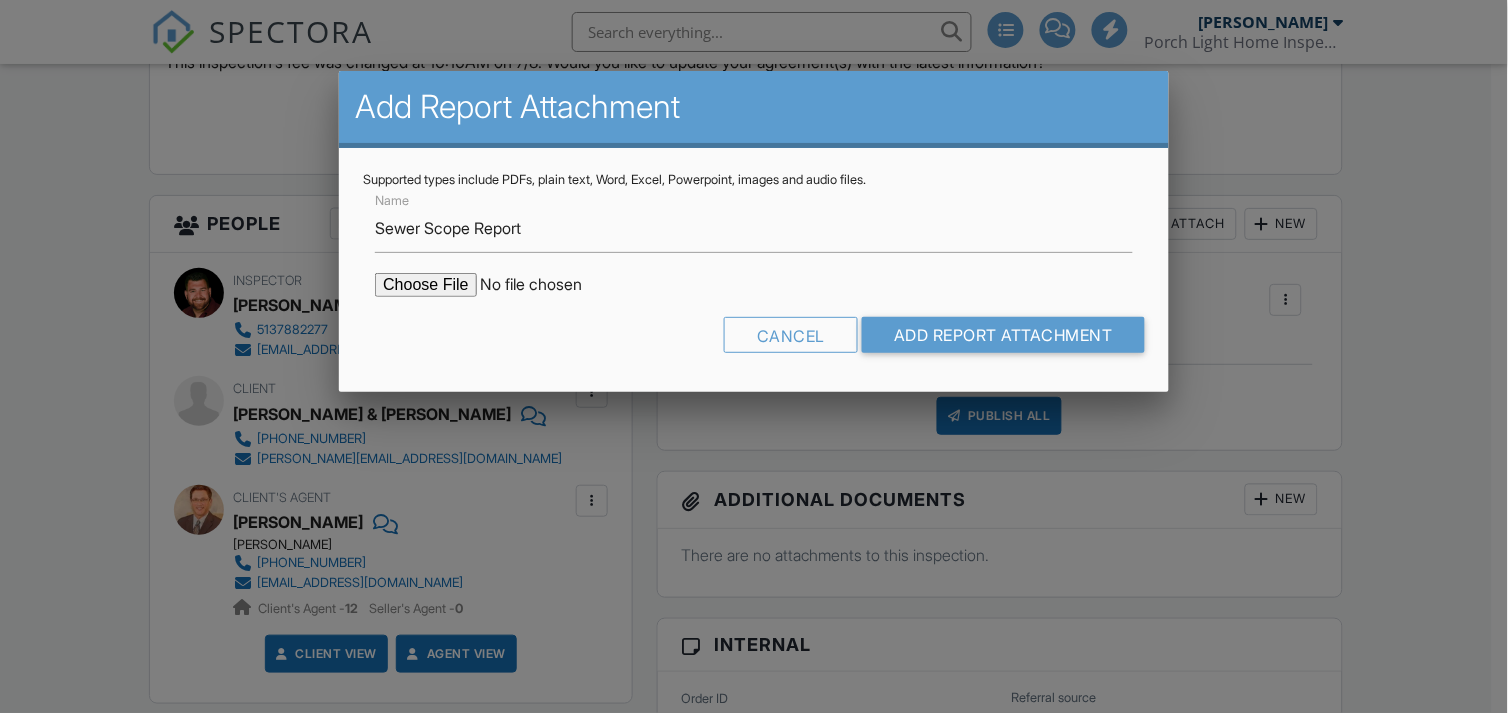click at bounding box center (545, 285) 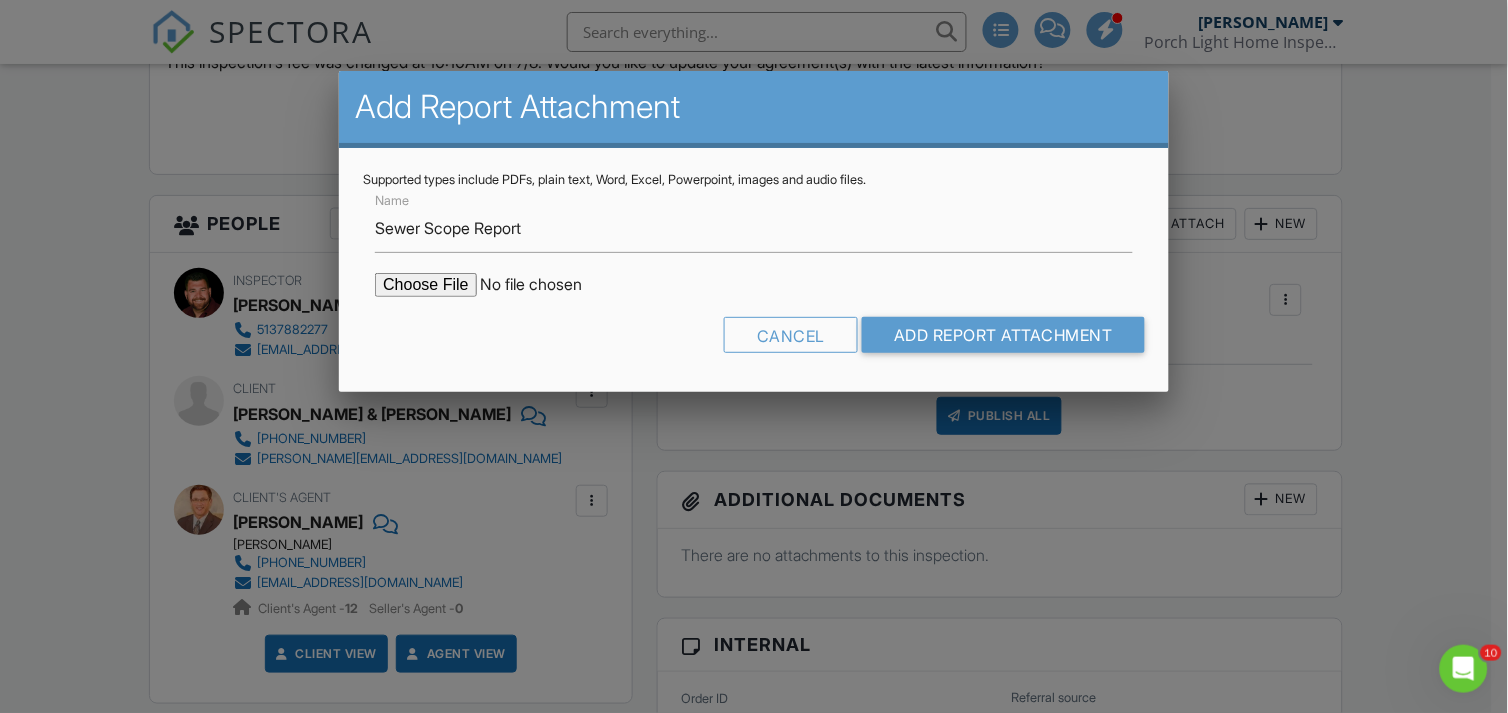scroll, scrollTop: 0, scrollLeft: 0, axis: both 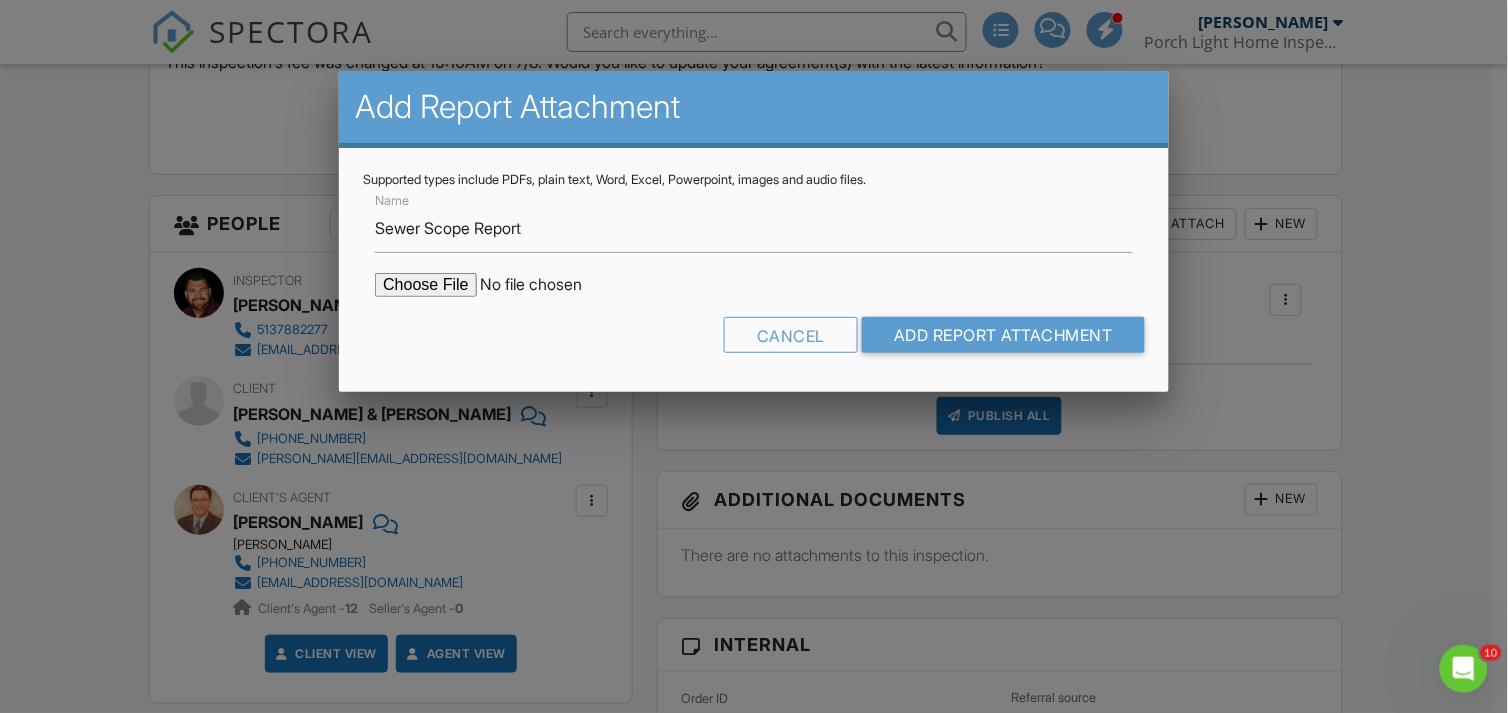 type on "C:\fakepath\Sewer Scope 1218 Summerwood Dr..pdf" 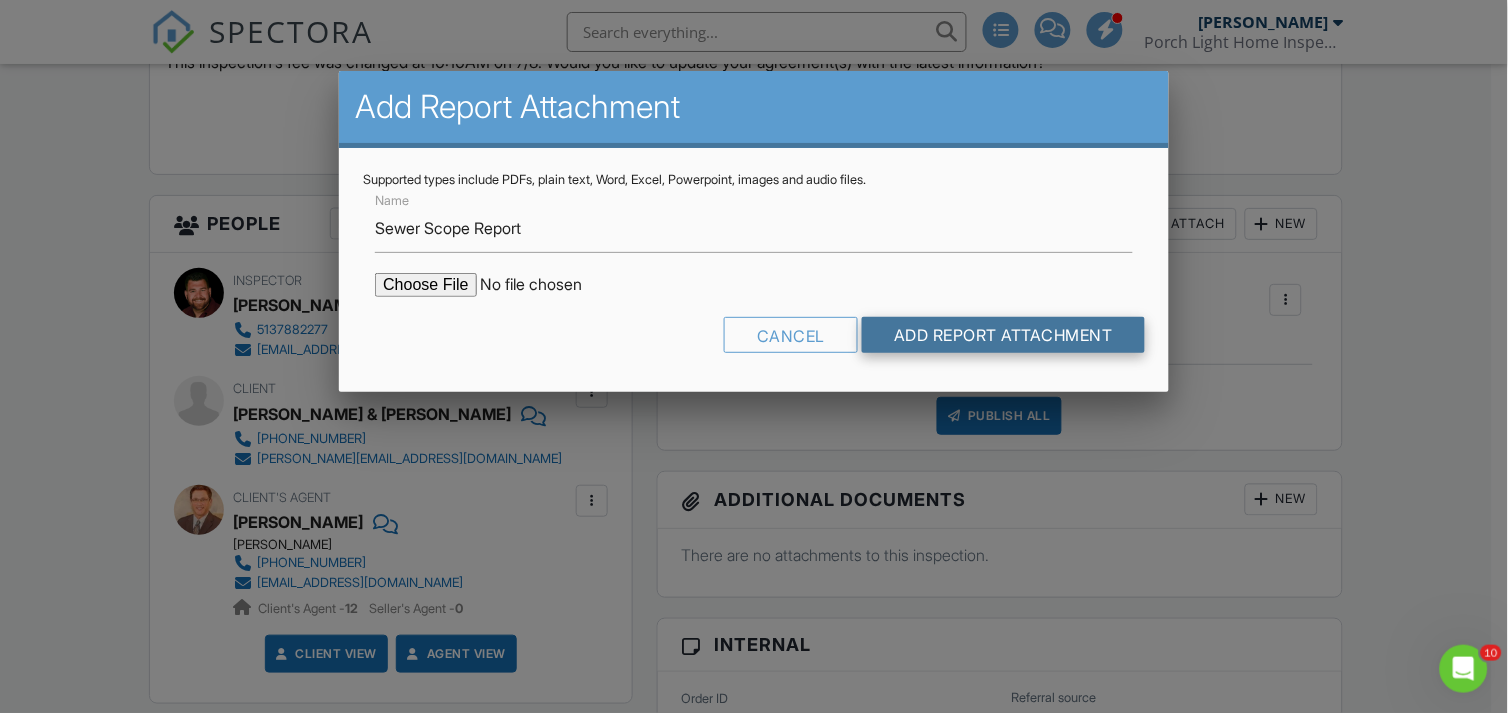 click on "Add Report Attachment" at bounding box center [1003, 335] 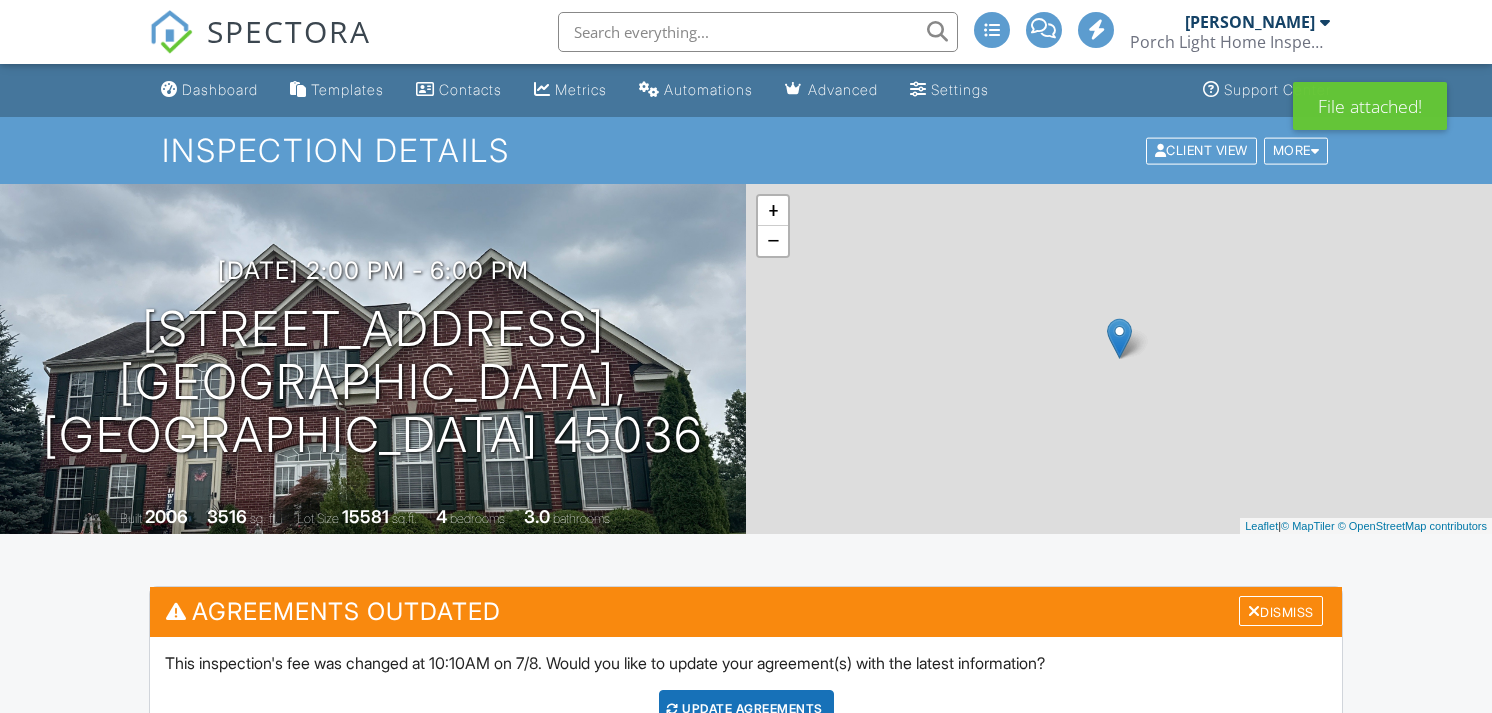 scroll, scrollTop: 0, scrollLeft: 0, axis: both 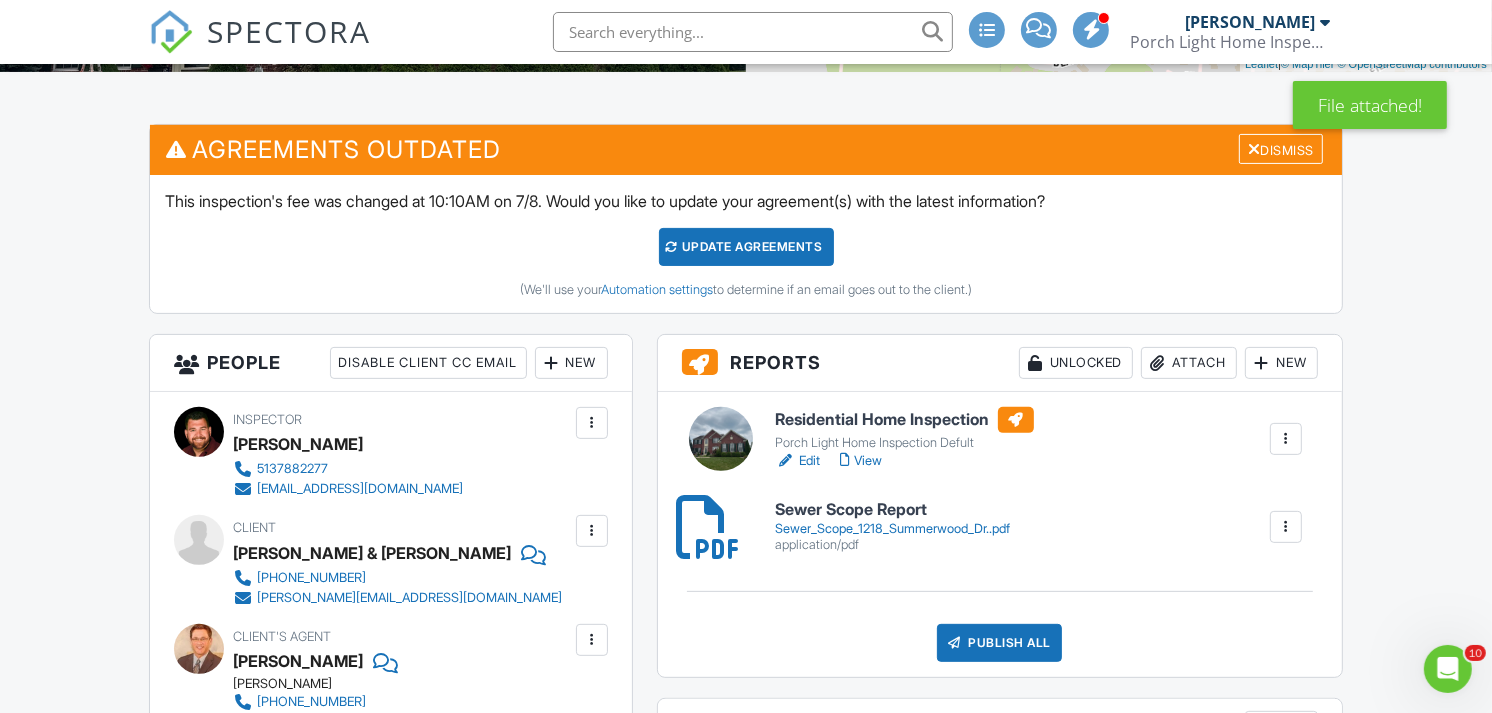 click on "Attach" at bounding box center (1189, 363) 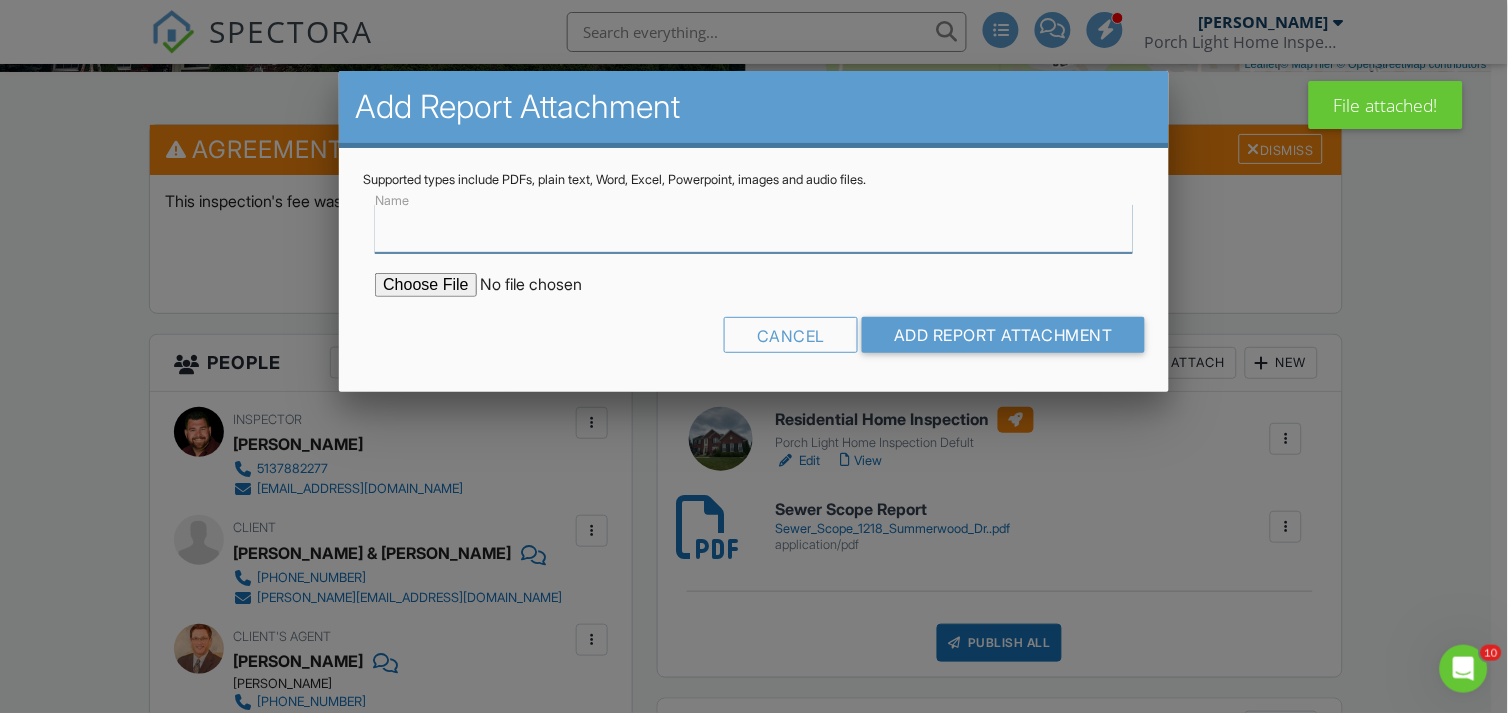 click on "Name" at bounding box center (753, 228) 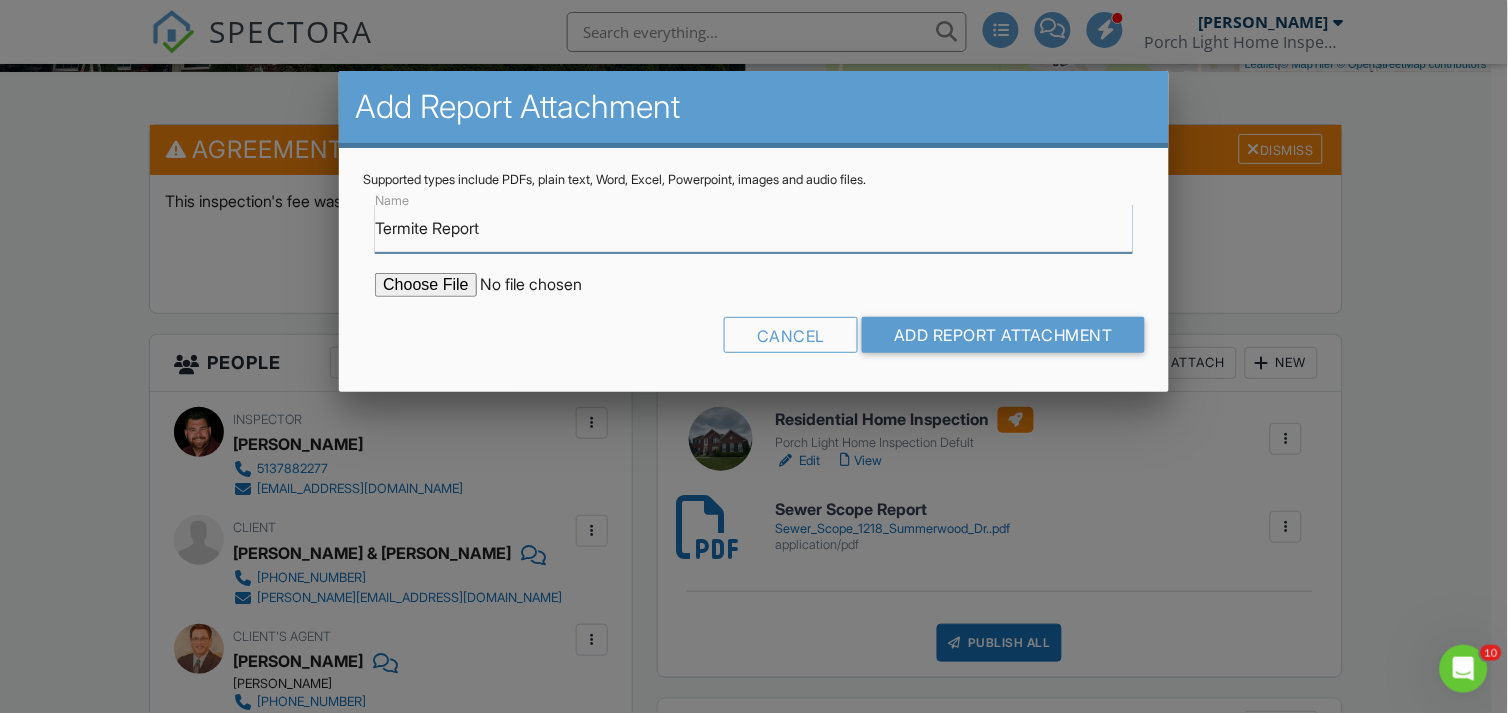 type on "Termite Report" 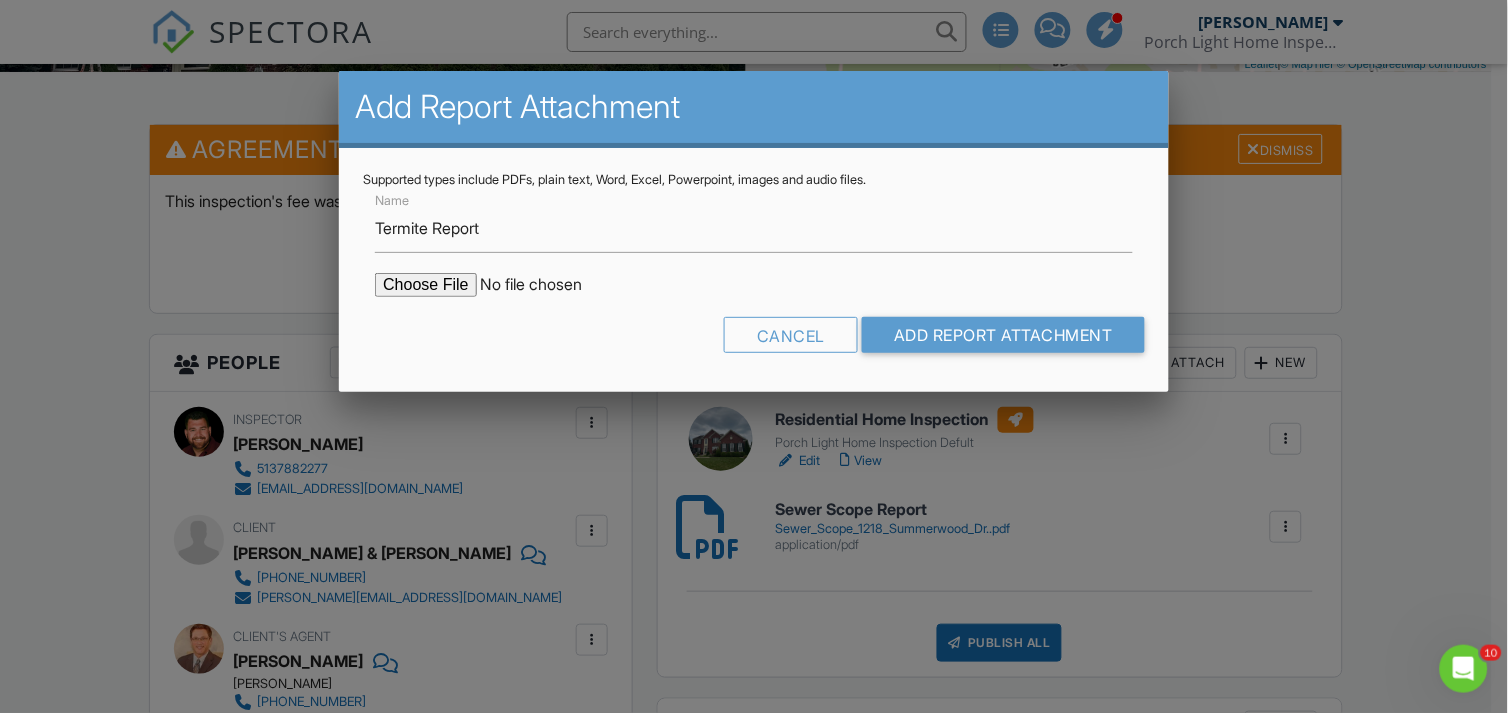 click at bounding box center (545, 285) 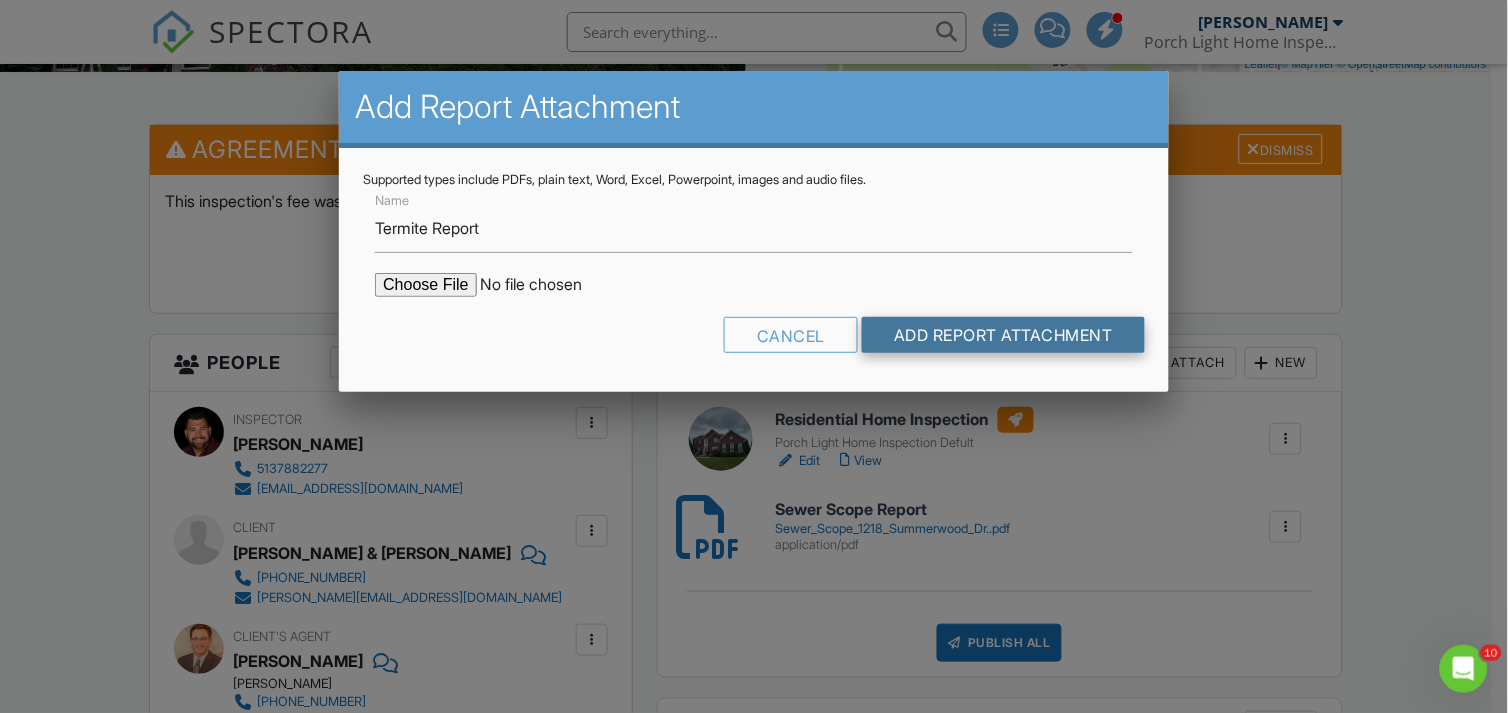 click on "Add Report Attachment" at bounding box center [1003, 335] 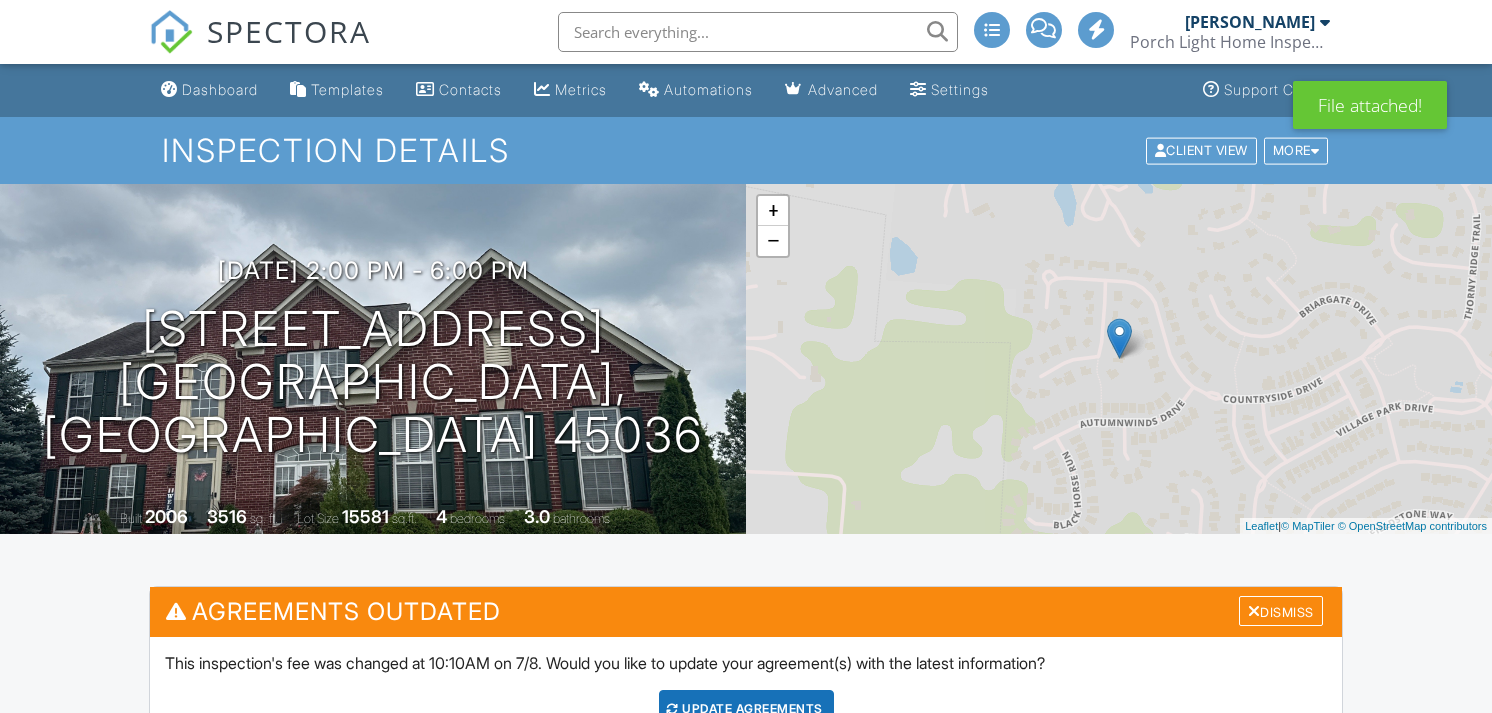 click on "Publish All" at bounding box center [999, 1193] 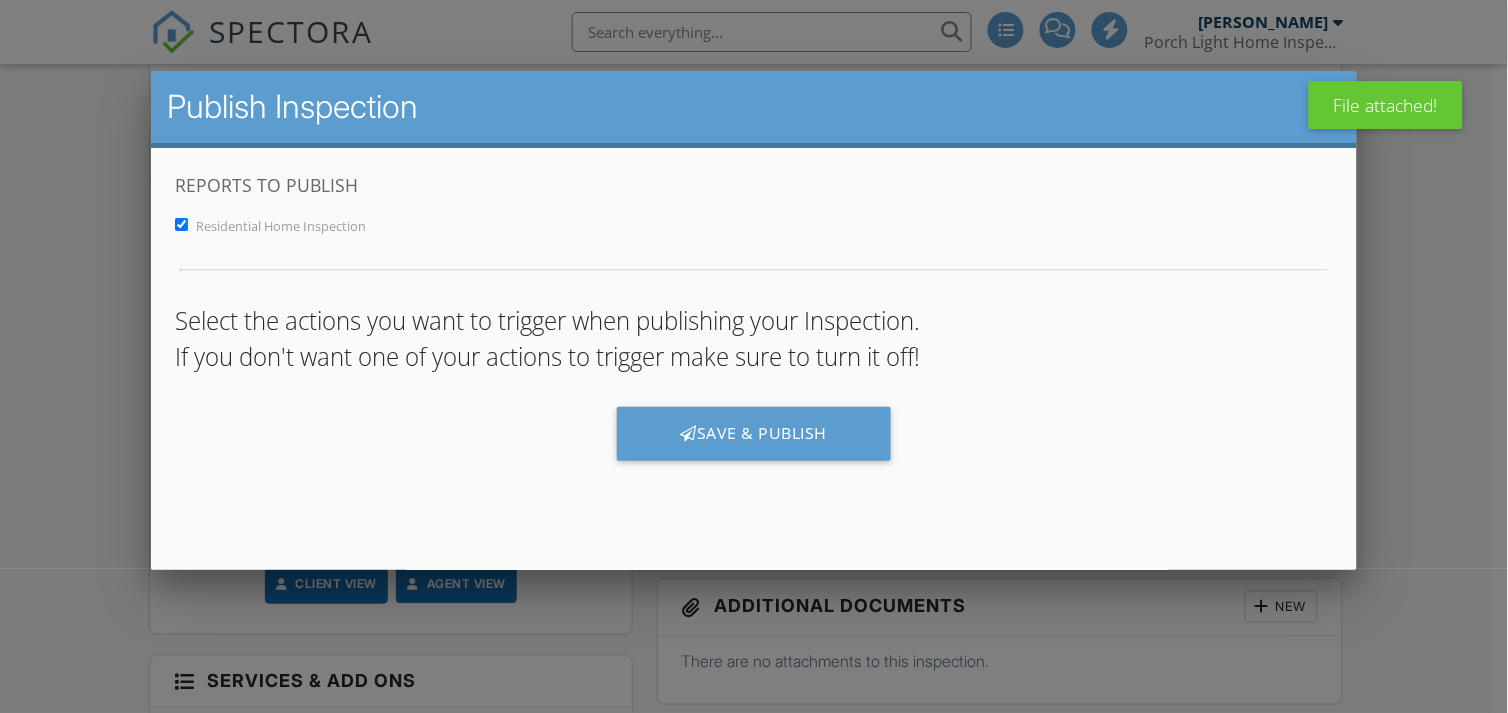 scroll, scrollTop: 0, scrollLeft: 0, axis: both 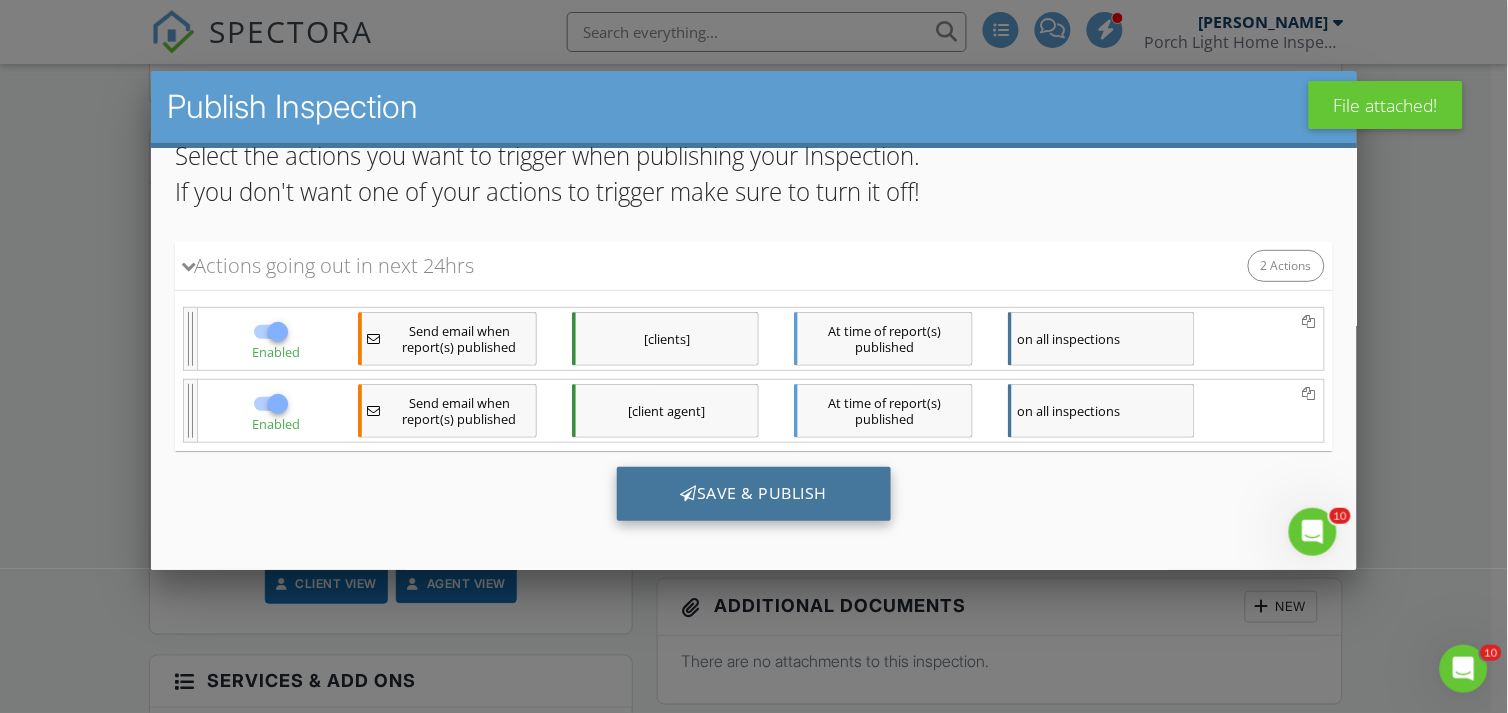 click on "Save & Publish" at bounding box center (753, 494) 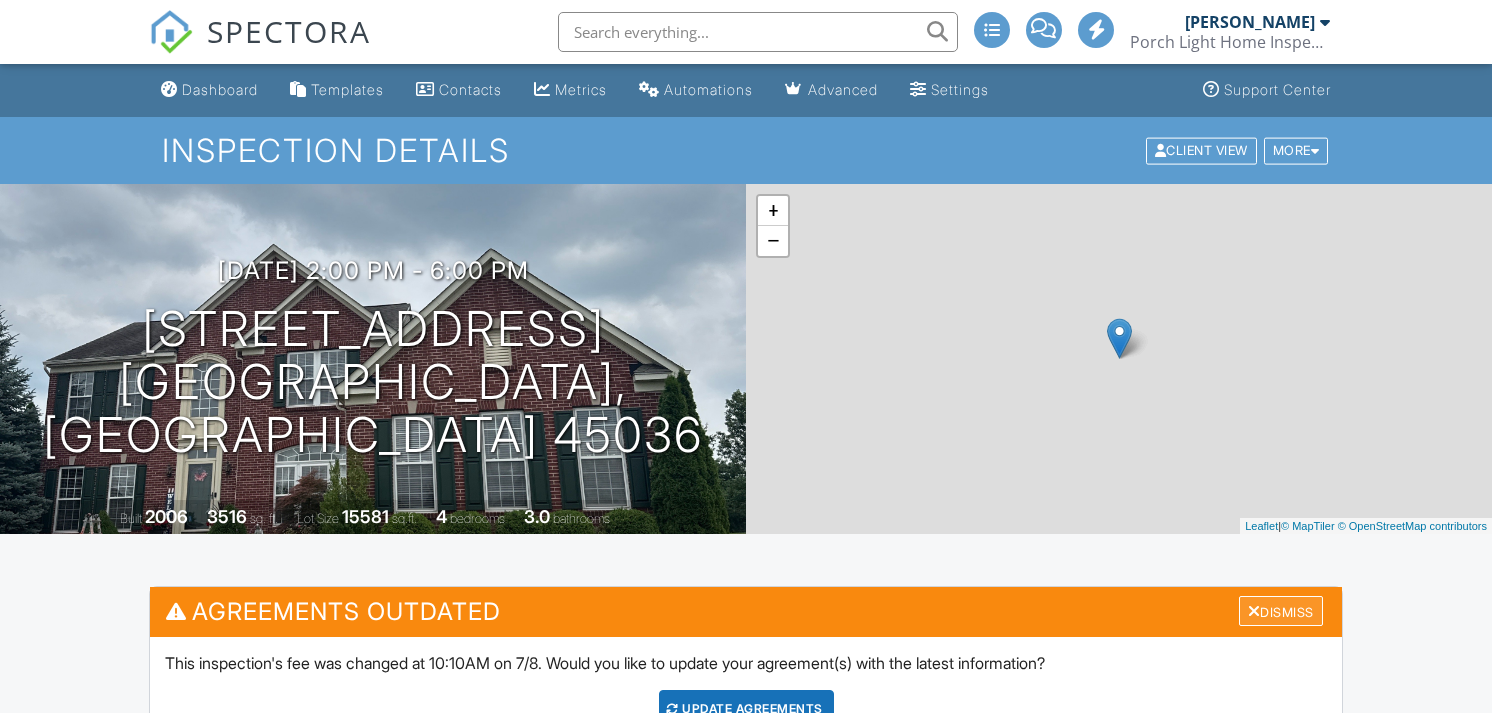 click on "Dismiss" at bounding box center (1281, 611) 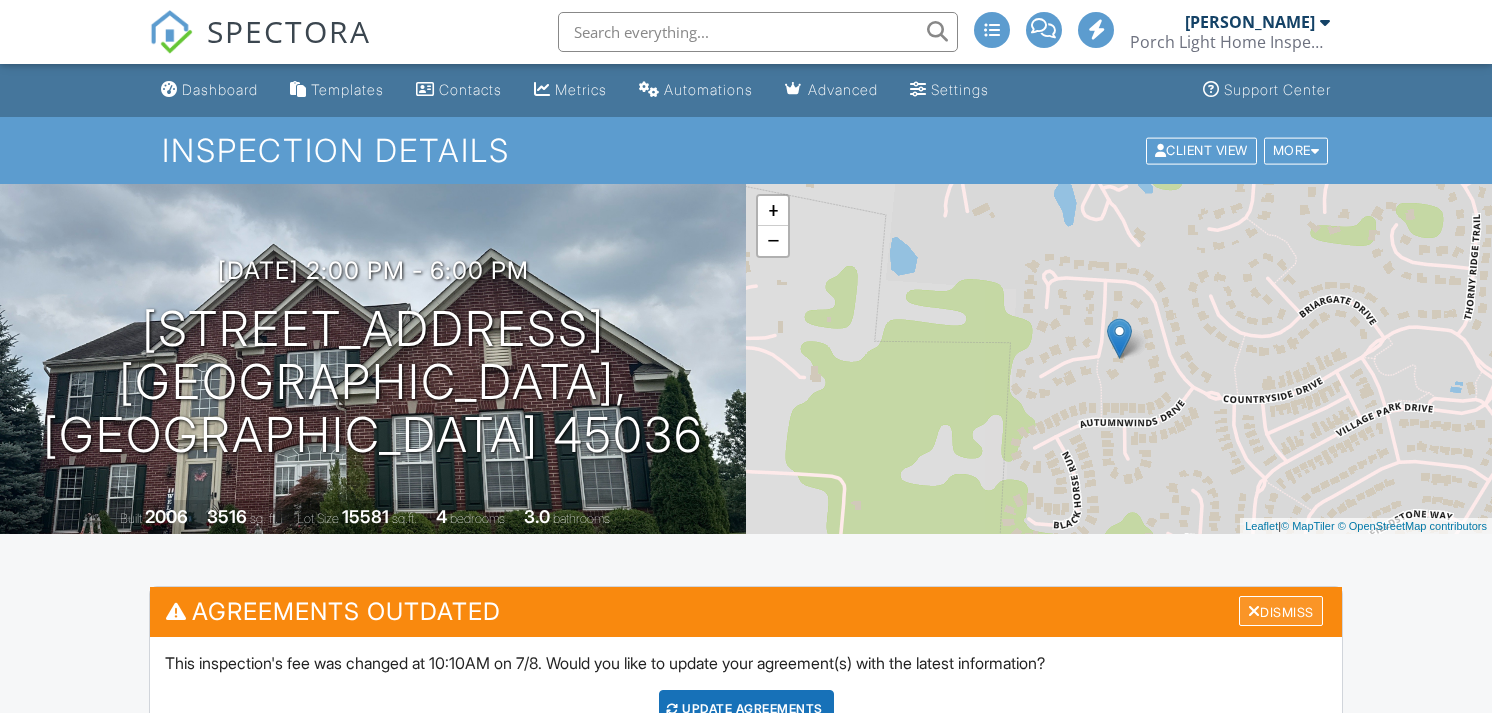 scroll, scrollTop: 0, scrollLeft: 0, axis: both 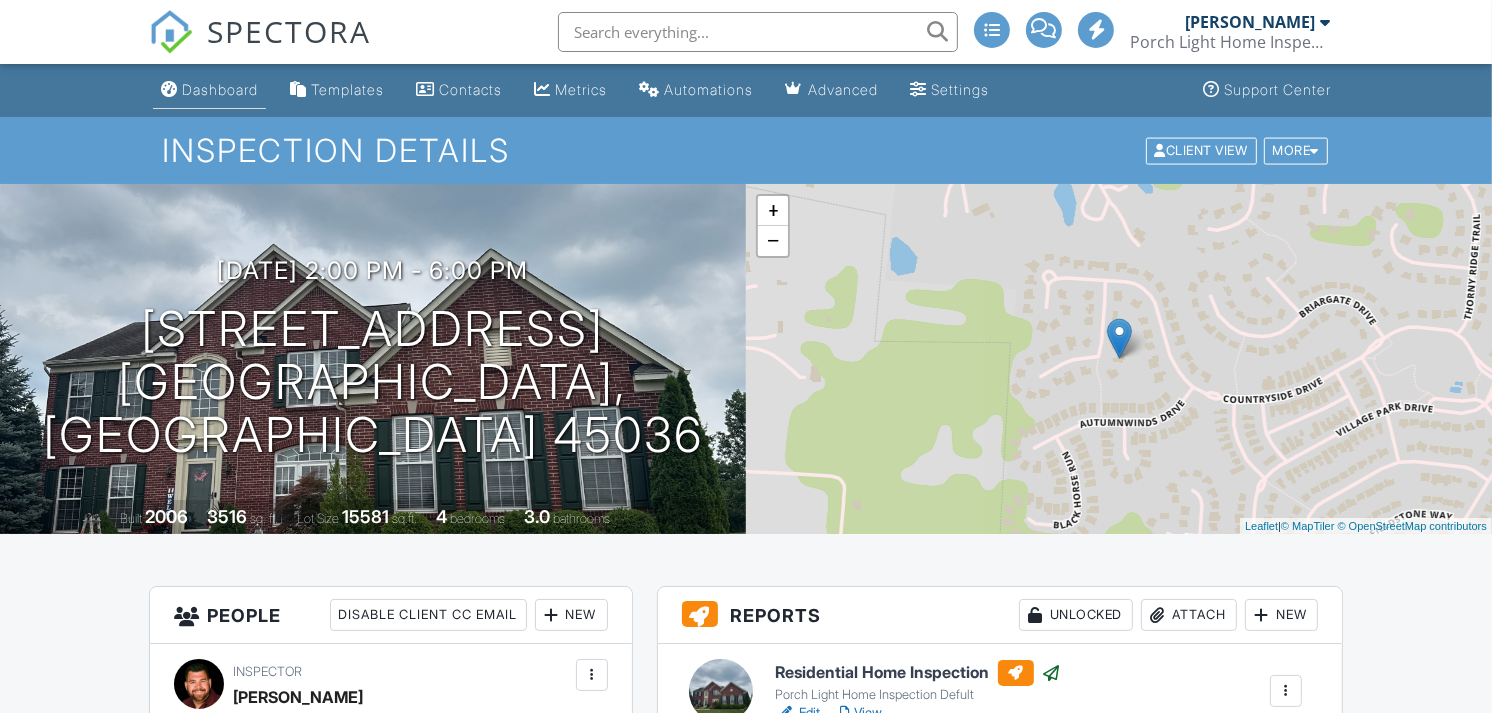 click on "Dashboard" at bounding box center [220, 89] 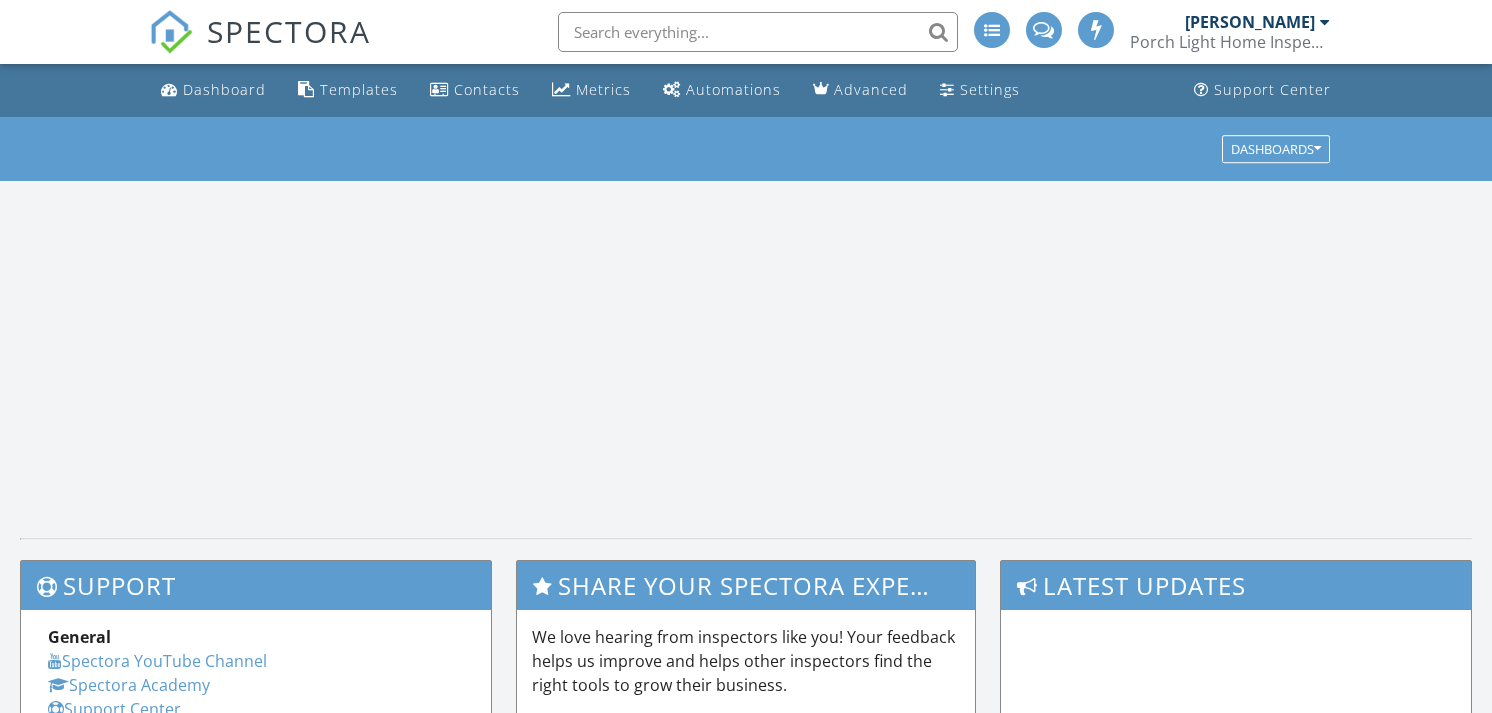 scroll, scrollTop: 0, scrollLeft: 0, axis: both 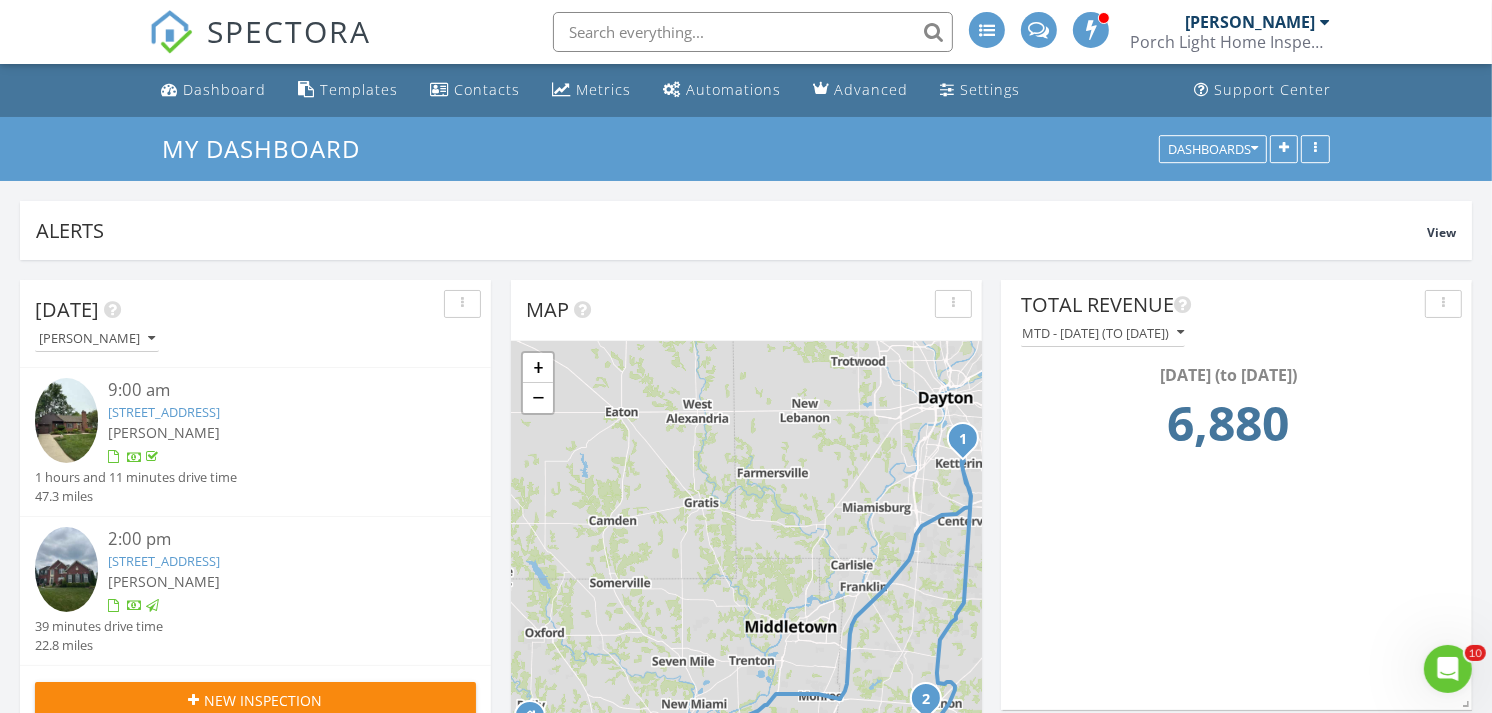 click on "112 Earnshaw Dr, Dayton, OH 45429" at bounding box center (164, 412) 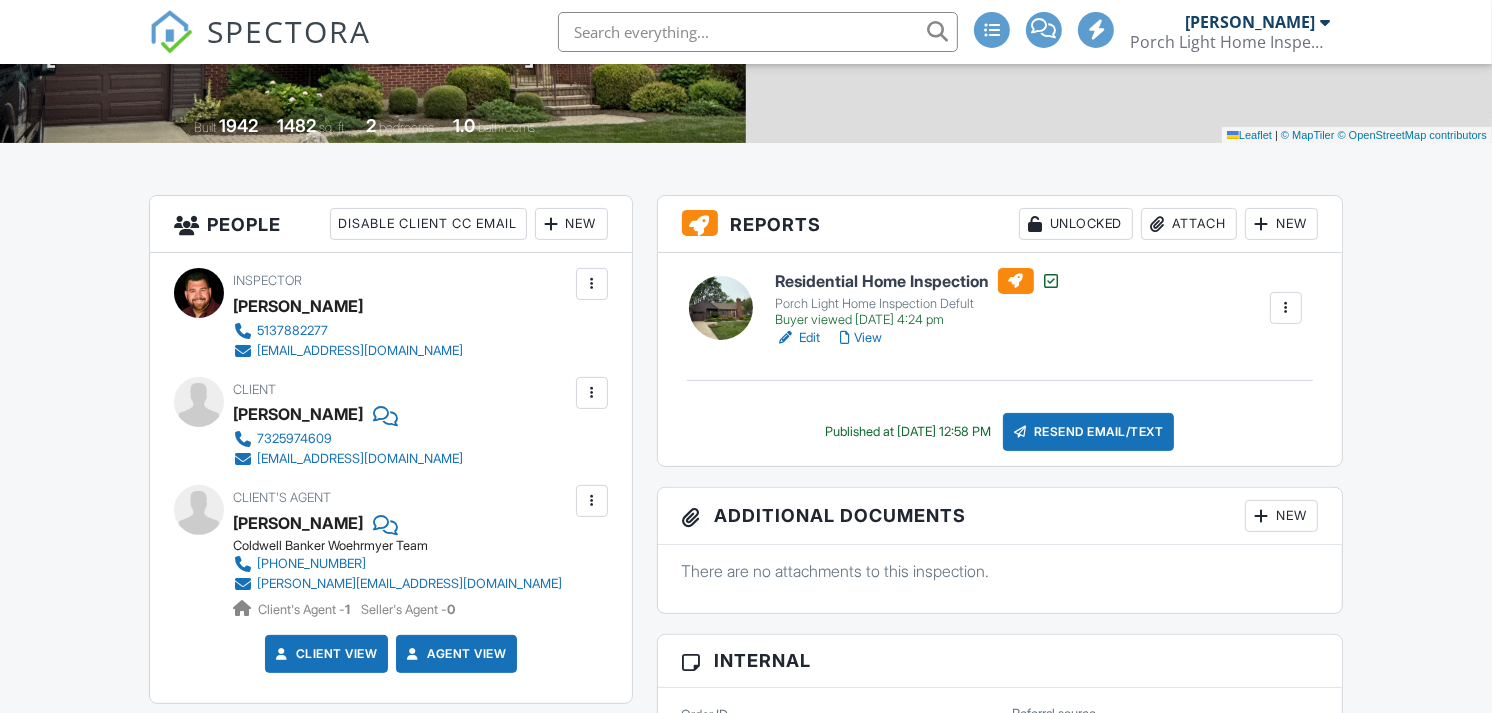 scroll, scrollTop: 391, scrollLeft: 0, axis: vertical 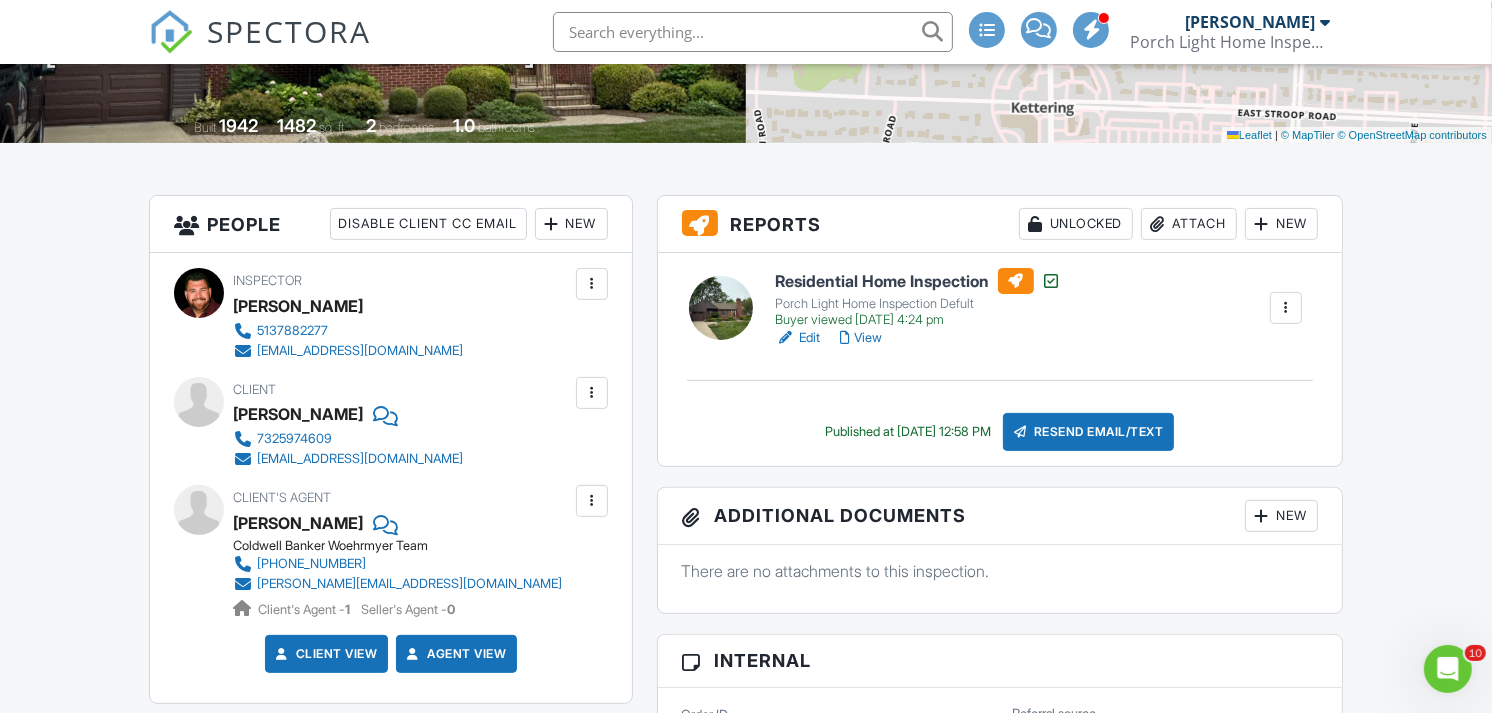 click on "Attach" at bounding box center [1189, 224] 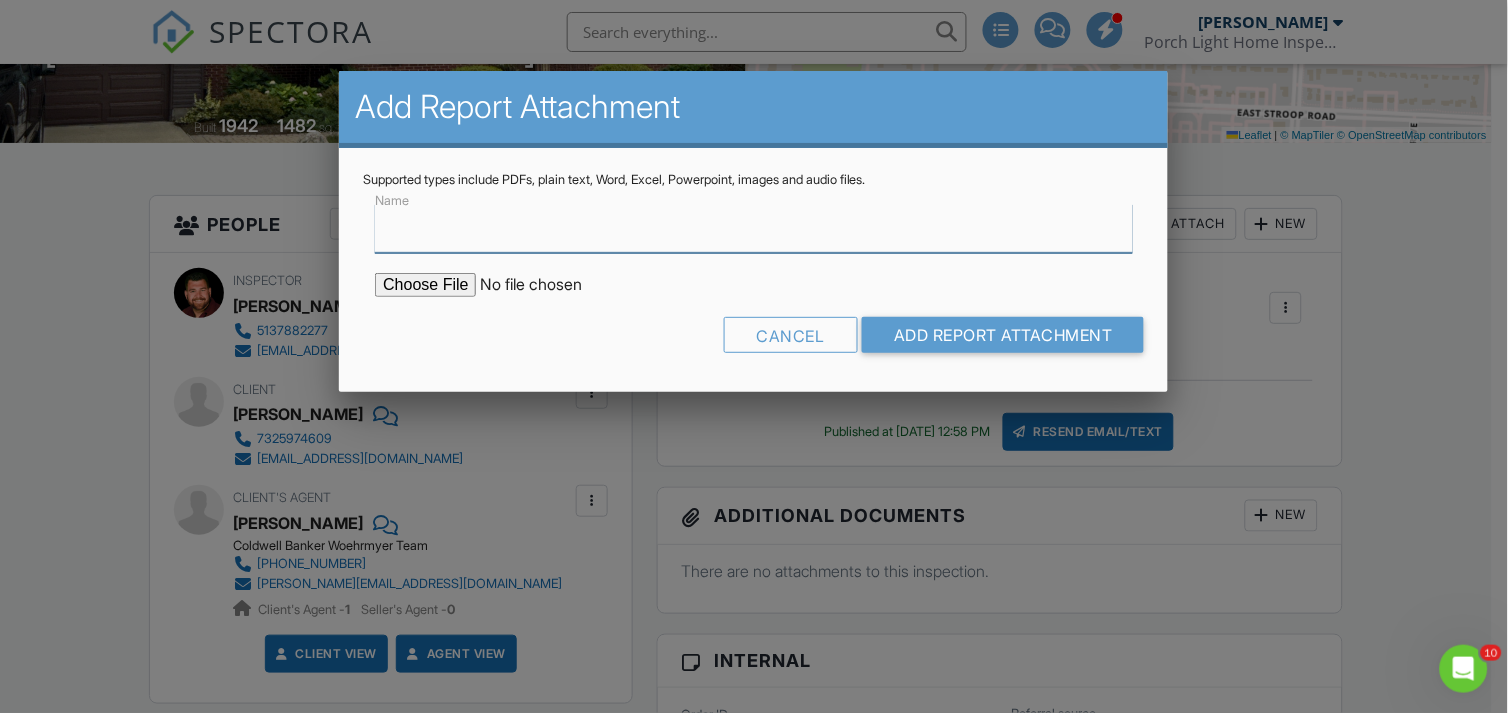 click on "Name" at bounding box center [753, 228] 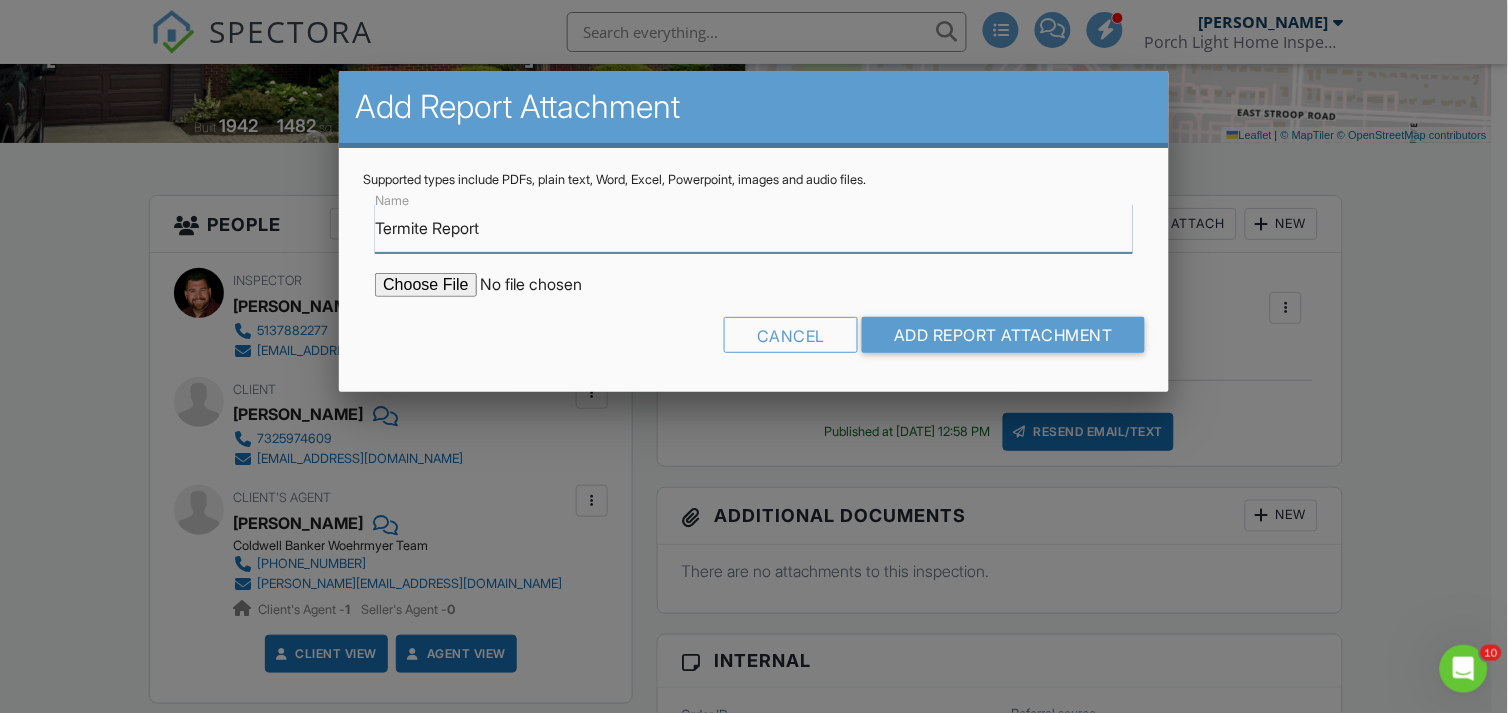 type on "Termite Report" 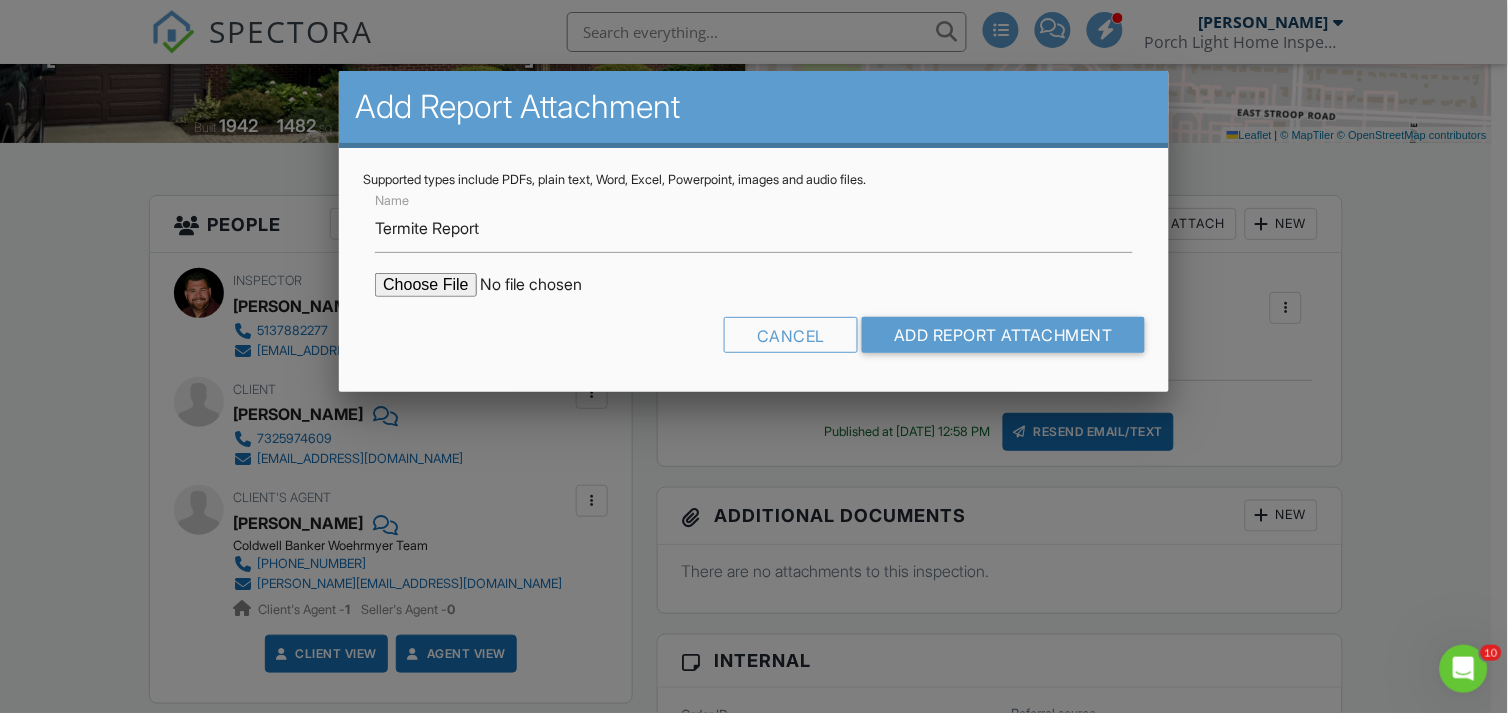 click at bounding box center (545, 285) 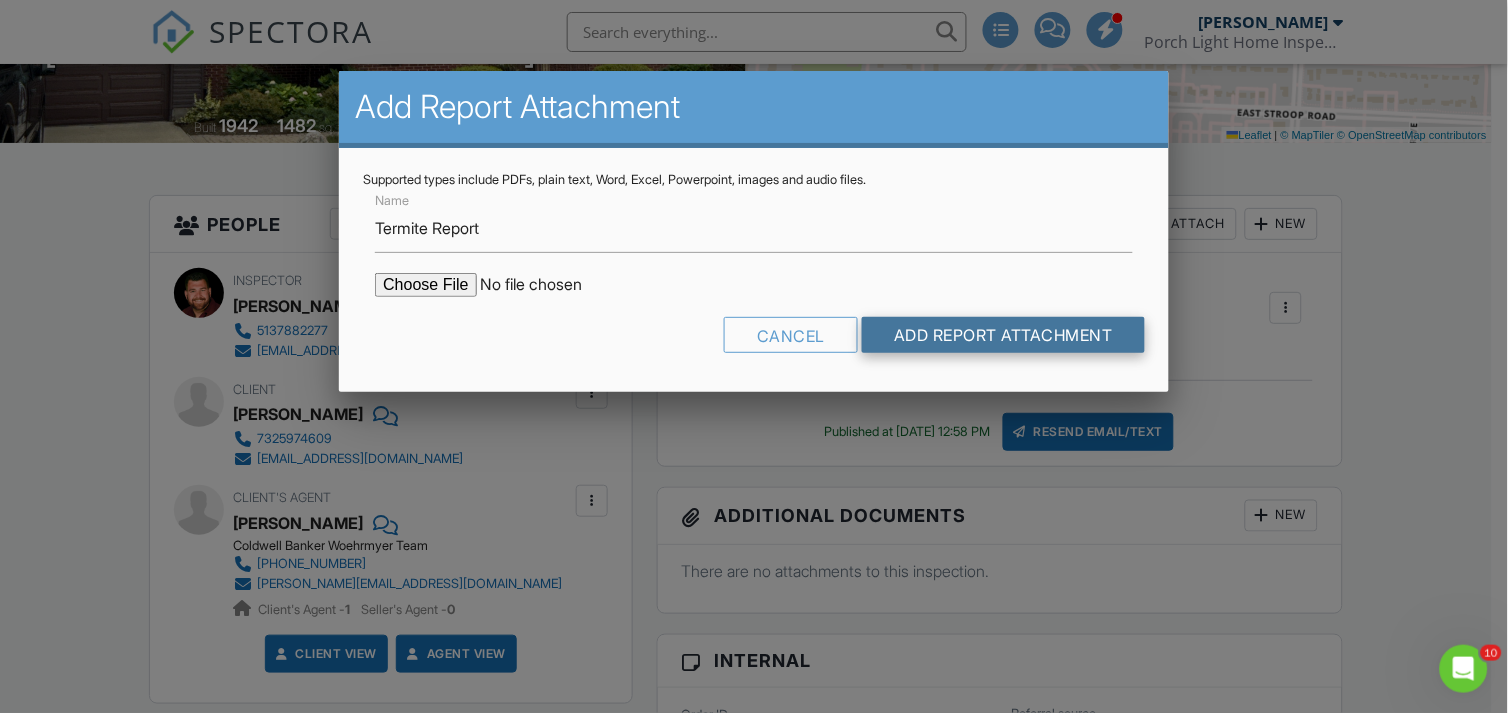 click on "Add Report Attachment" at bounding box center [1003, 335] 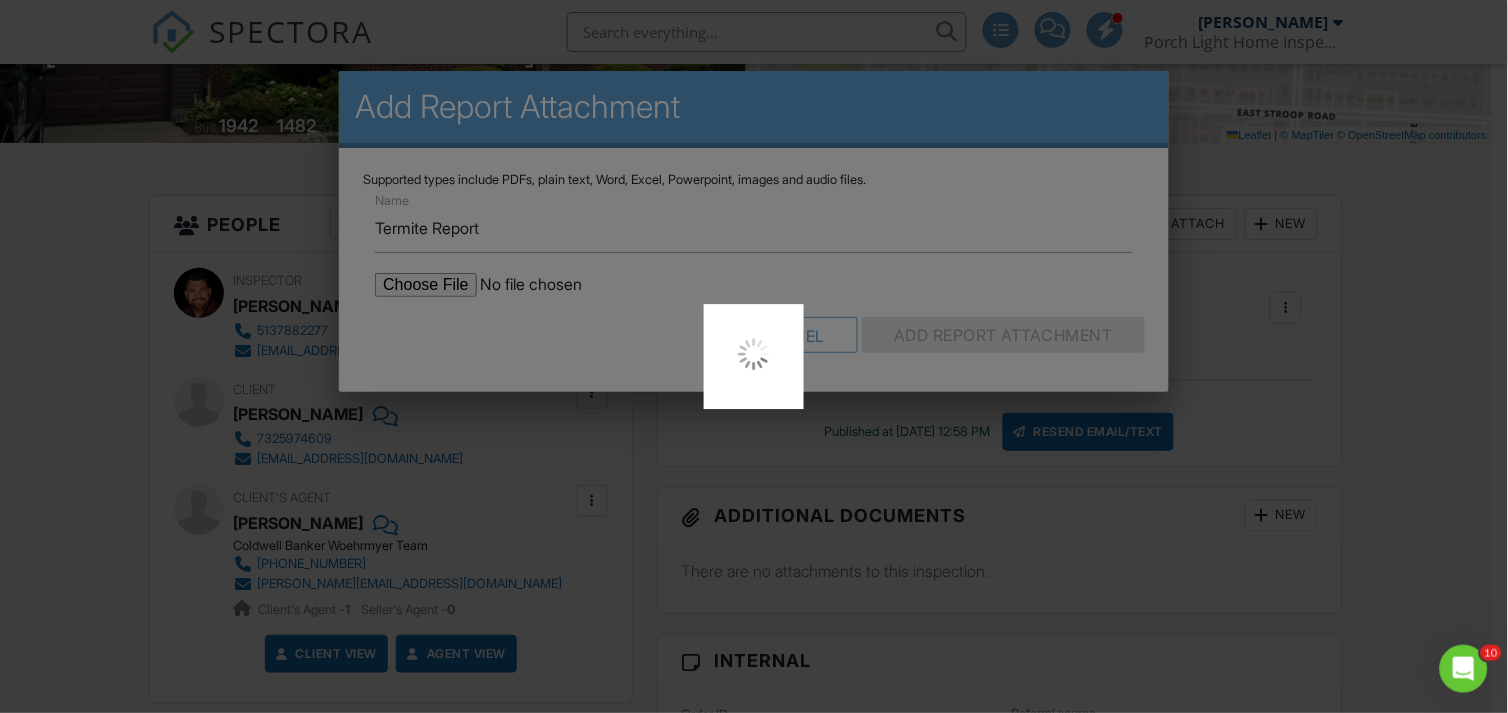 click at bounding box center (754, 356) 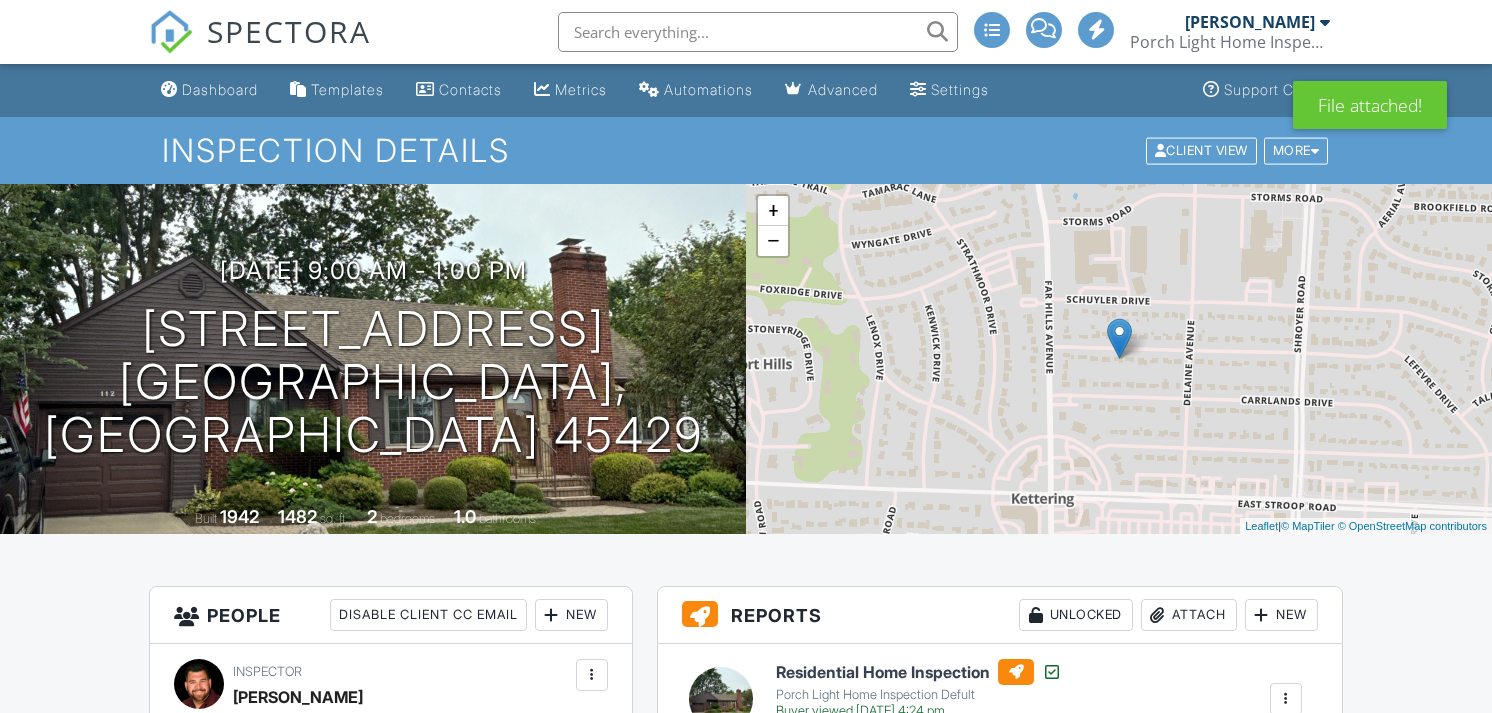 click on "Resend Email/Text" at bounding box center (1089, 911) 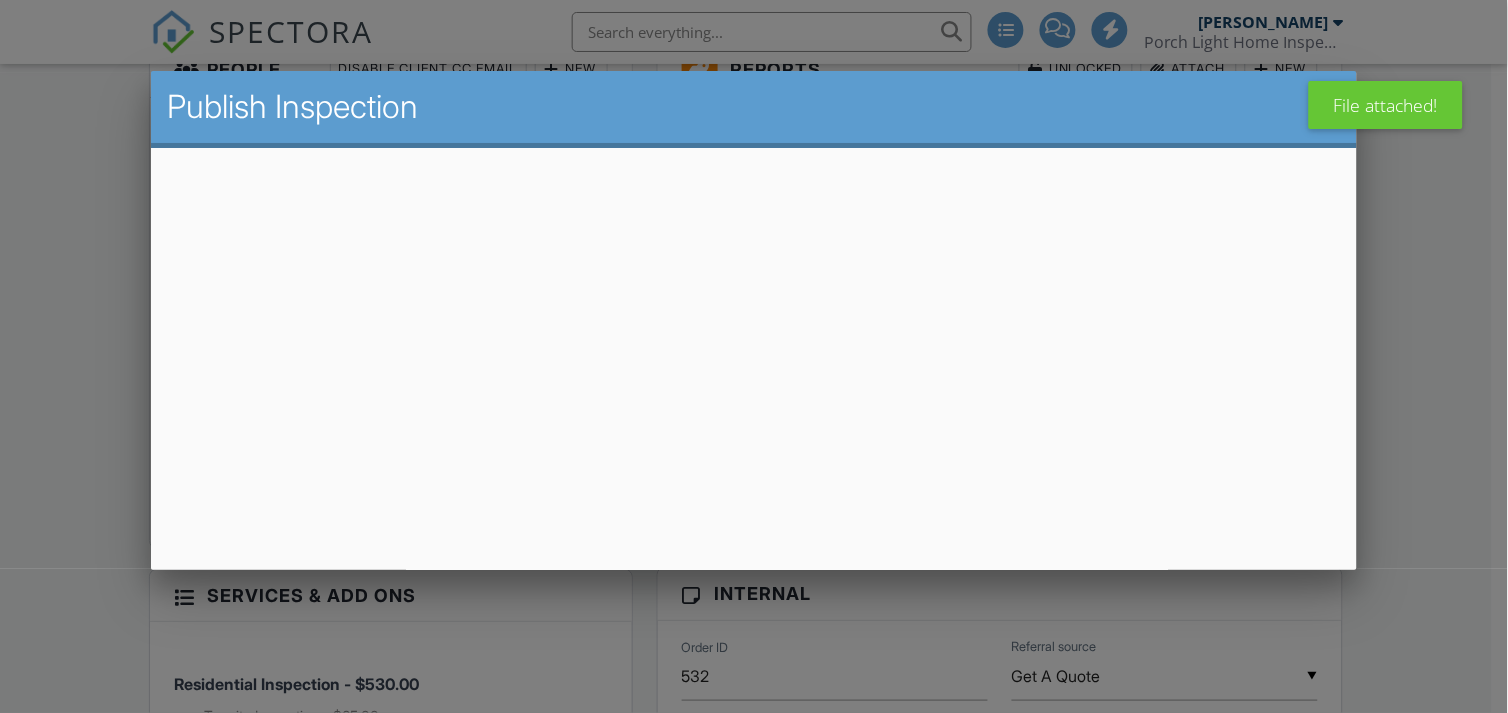 scroll, scrollTop: 546, scrollLeft: 0, axis: vertical 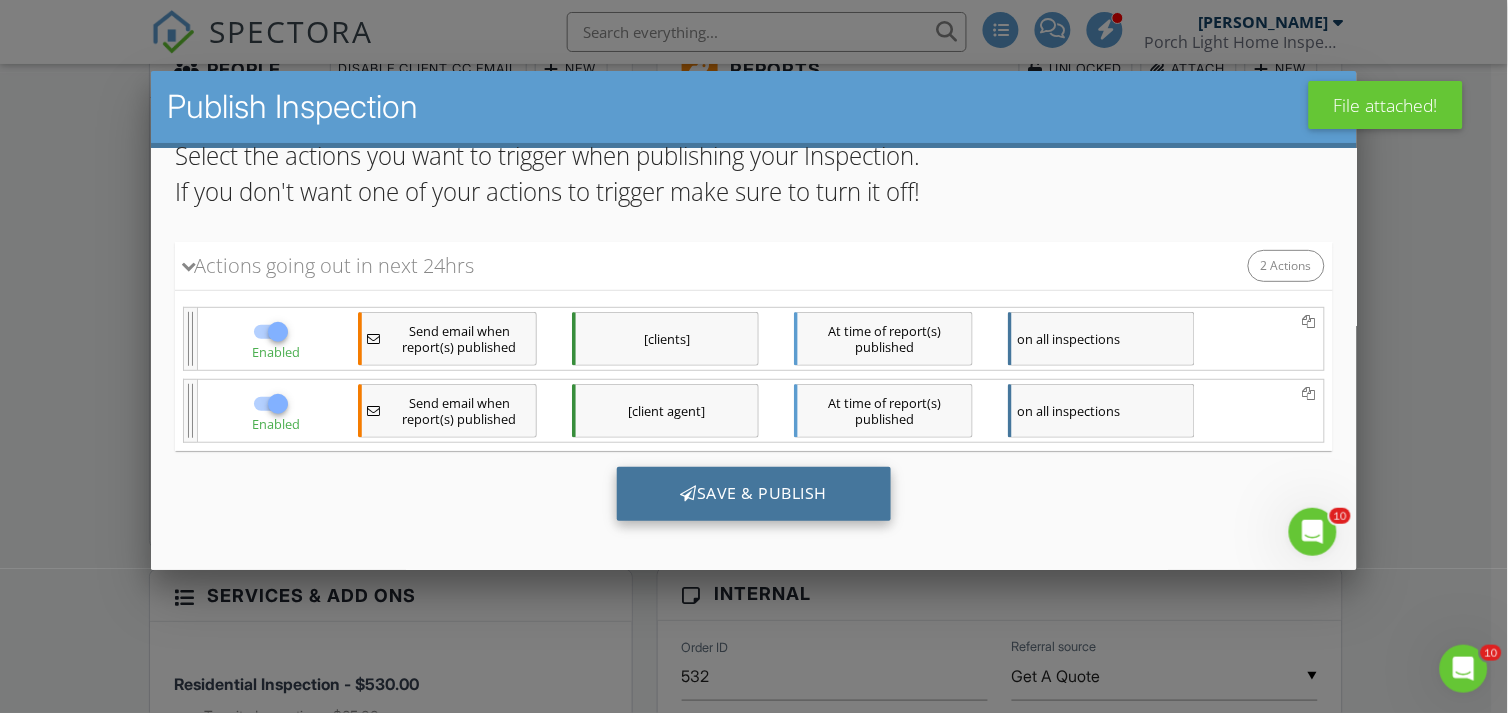 click on "Save & Publish" at bounding box center [753, 494] 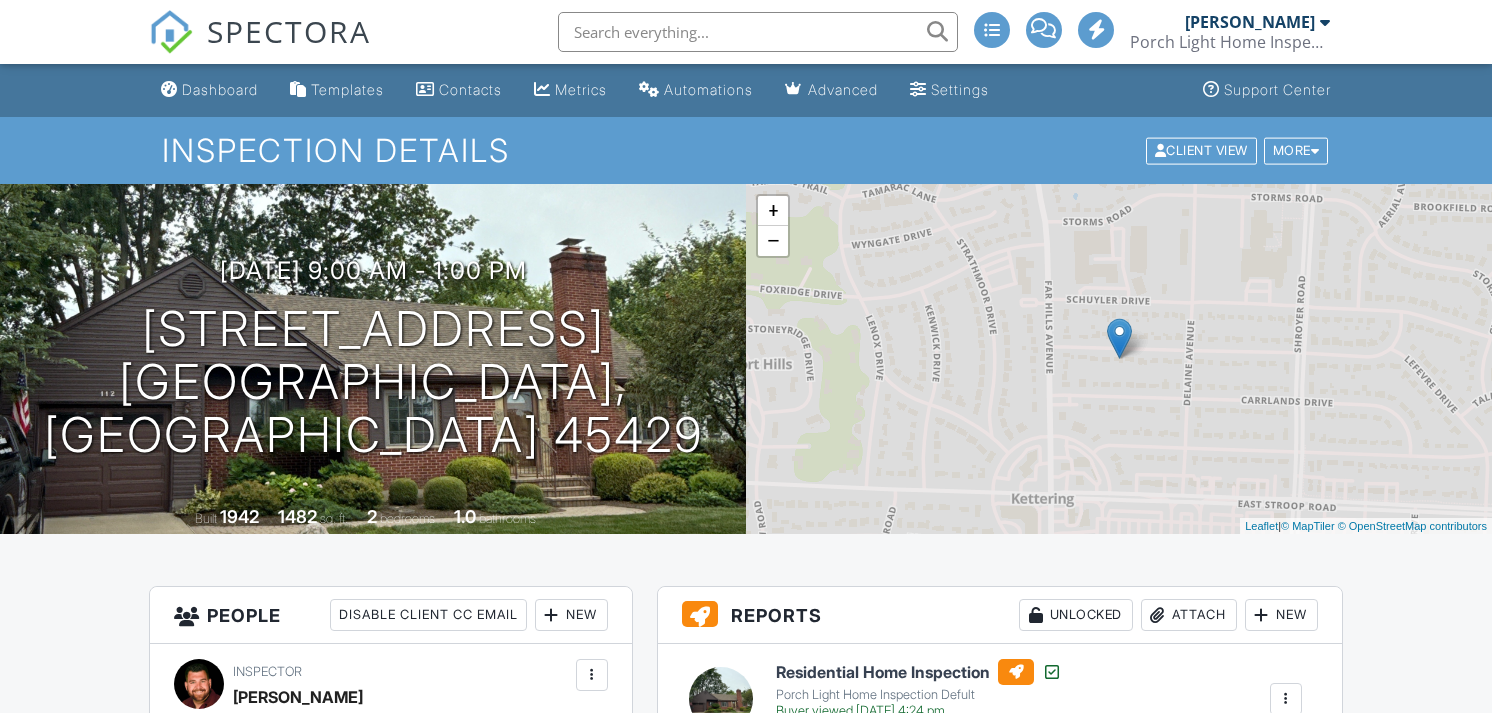 click on "SPECTORA" at bounding box center (260, 32) 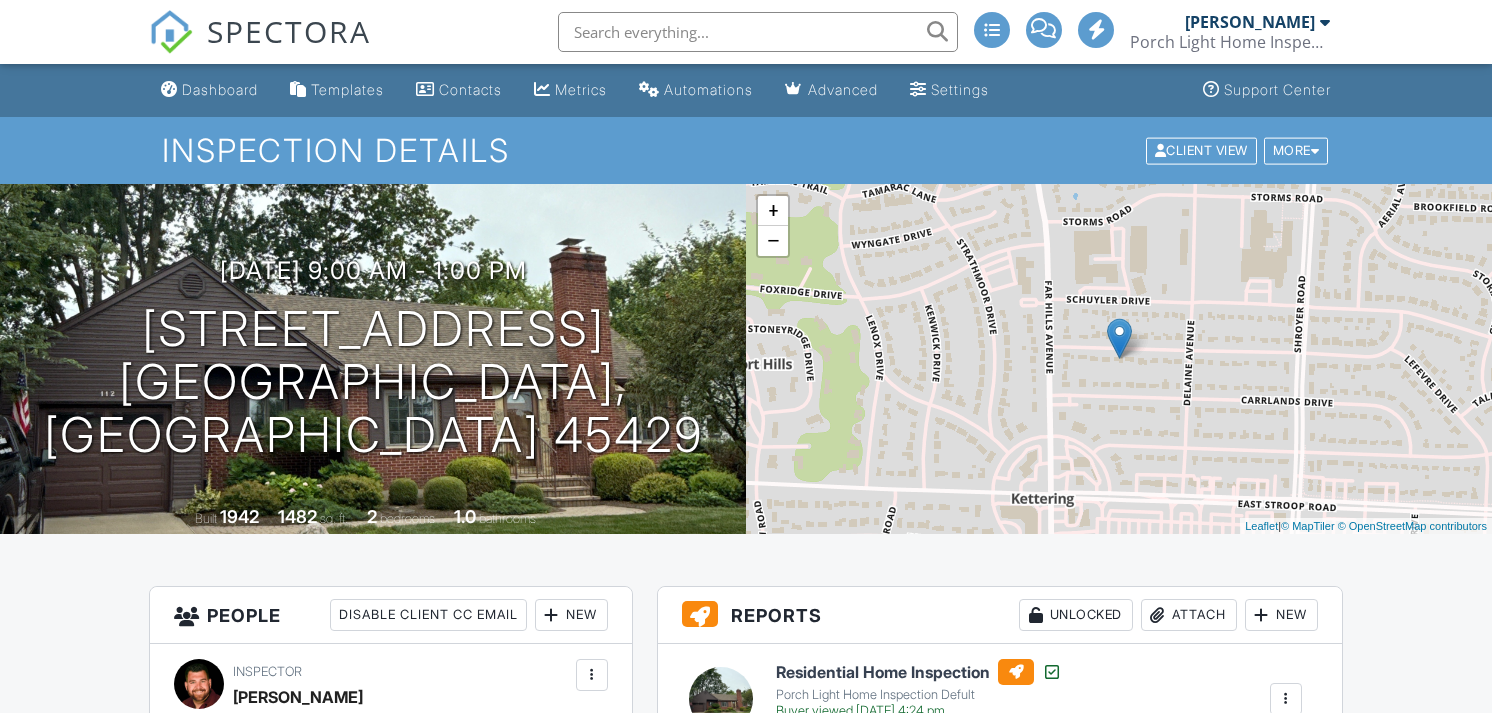 scroll, scrollTop: 0, scrollLeft: 0, axis: both 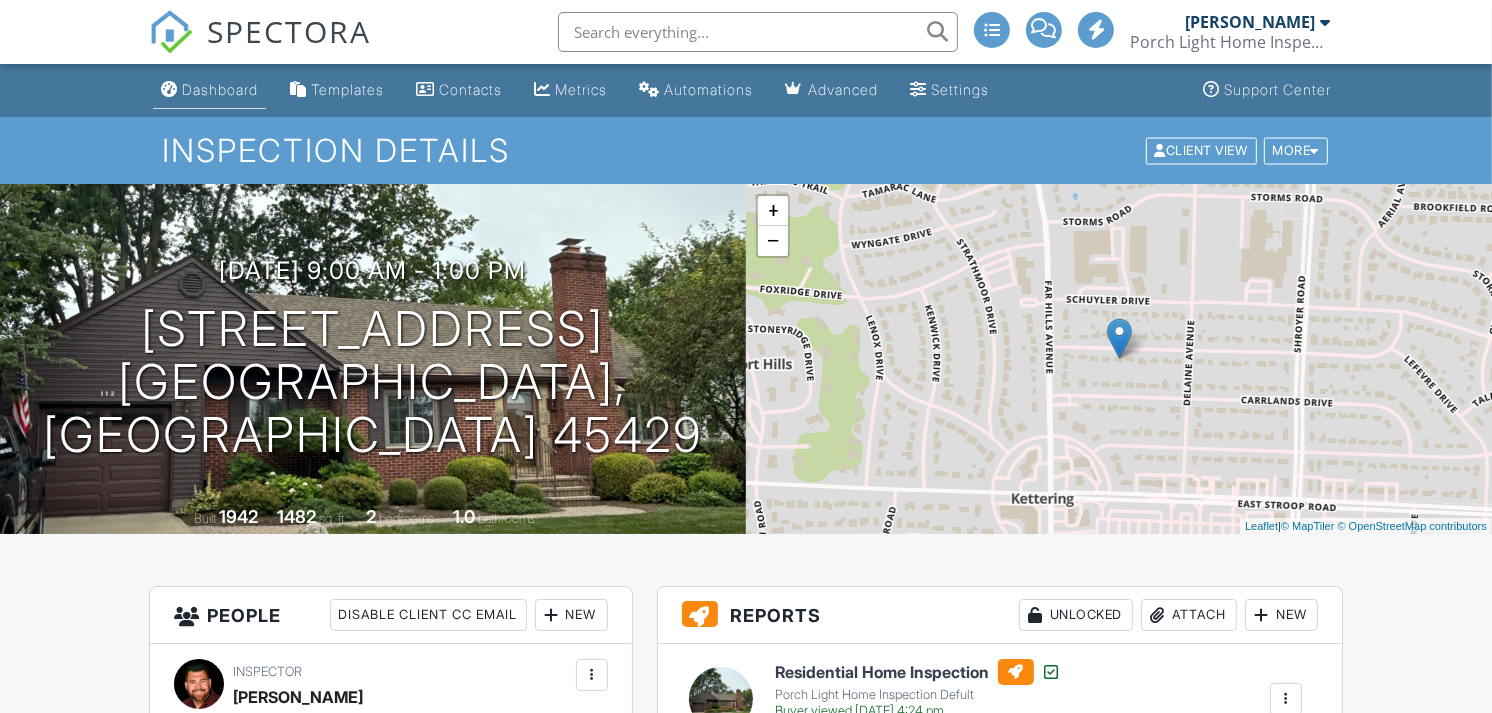 click on "Dashboard" at bounding box center (220, 89) 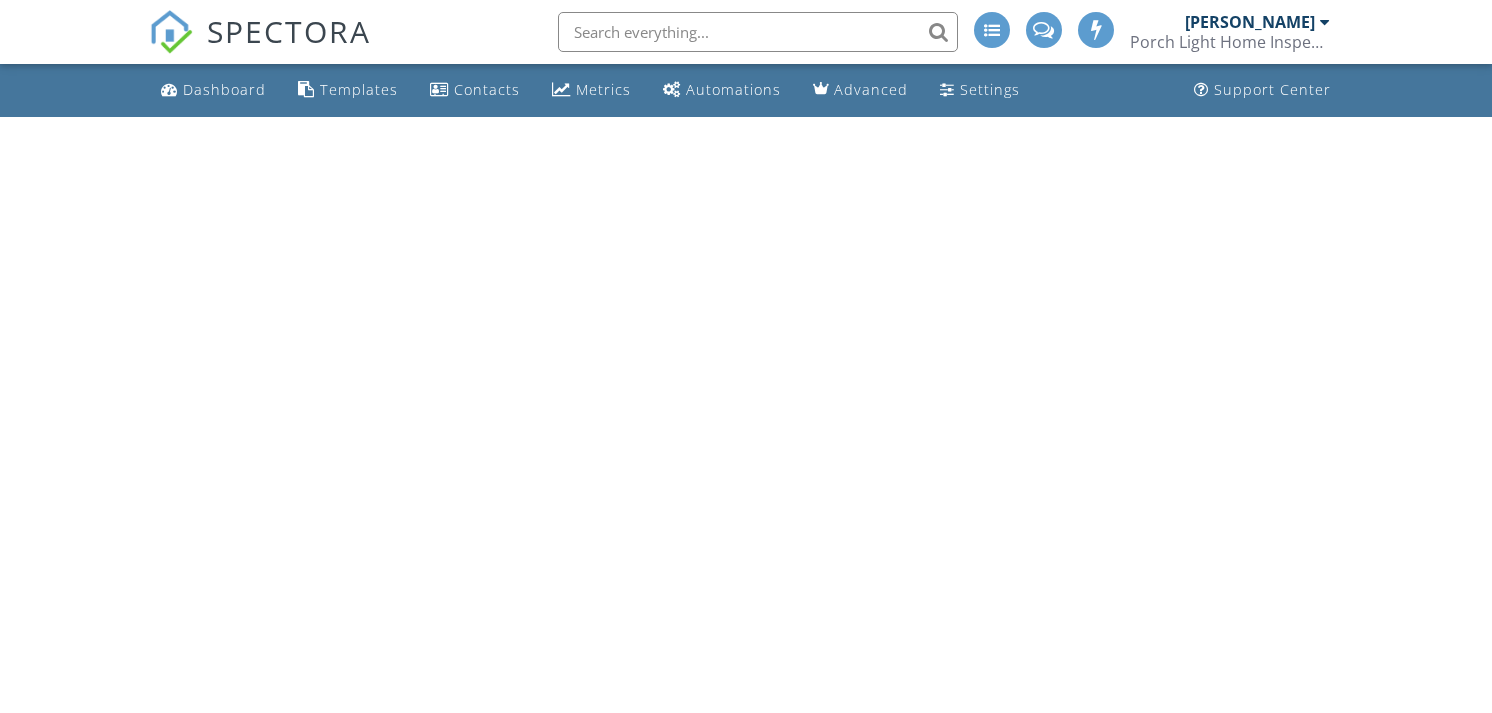scroll, scrollTop: 0, scrollLeft: 0, axis: both 